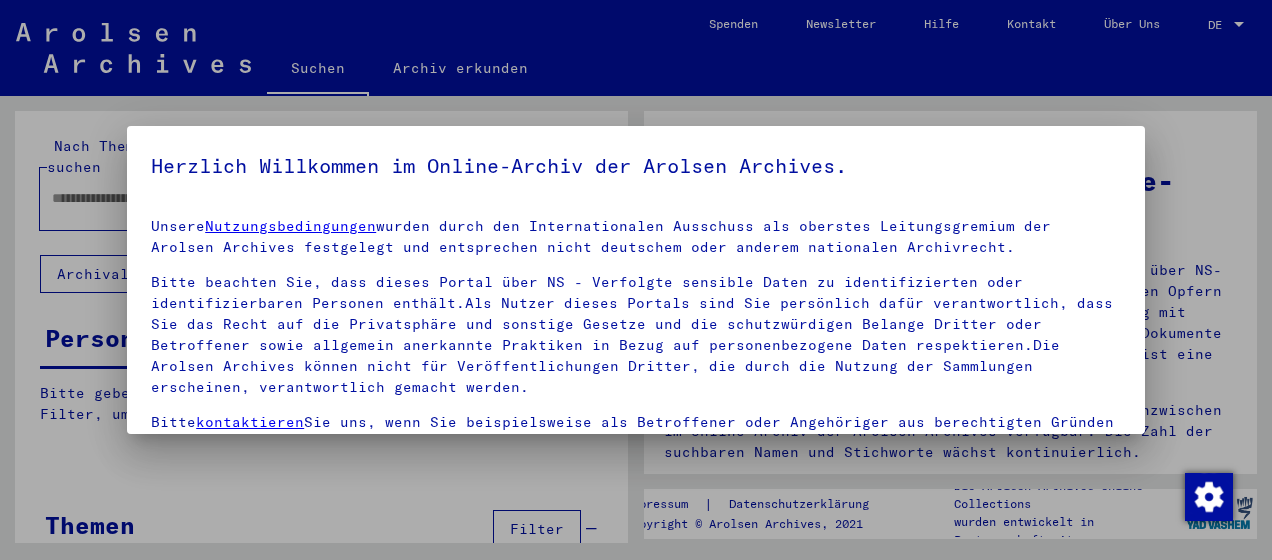 scroll, scrollTop: 0, scrollLeft: 0, axis: both 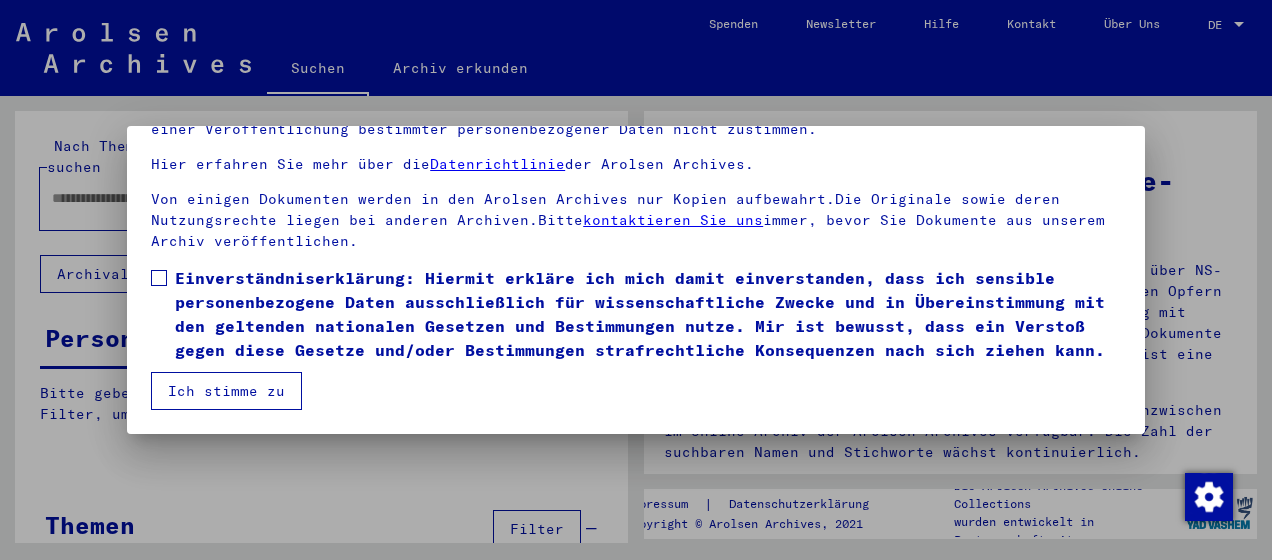 click at bounding box center (159, 278) 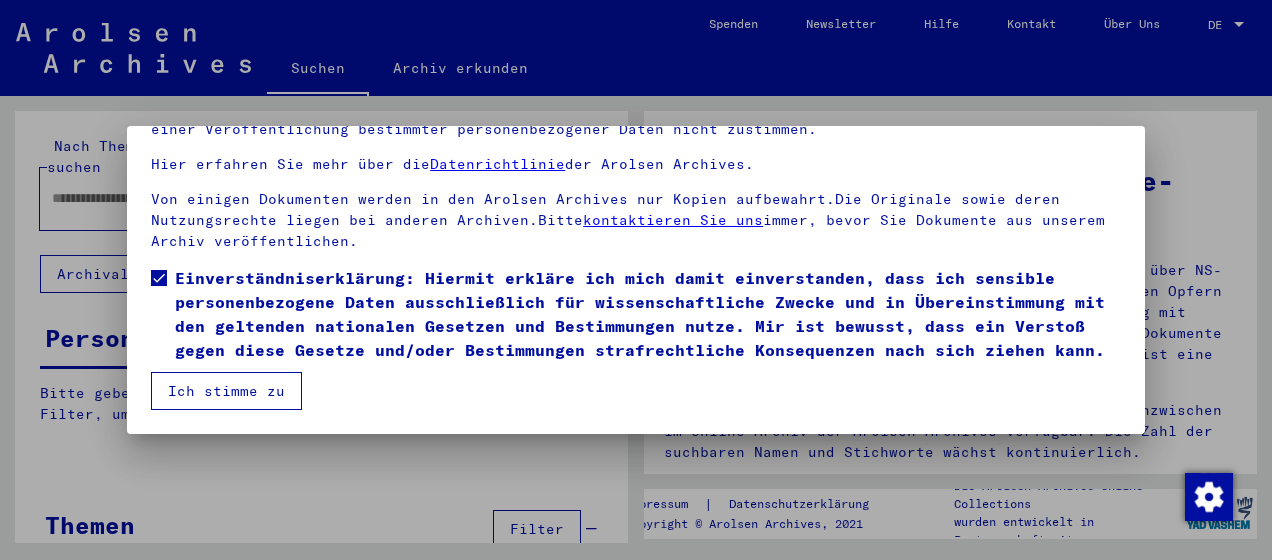 click on "Ich stimme zu" at bounding box center [226, 391] 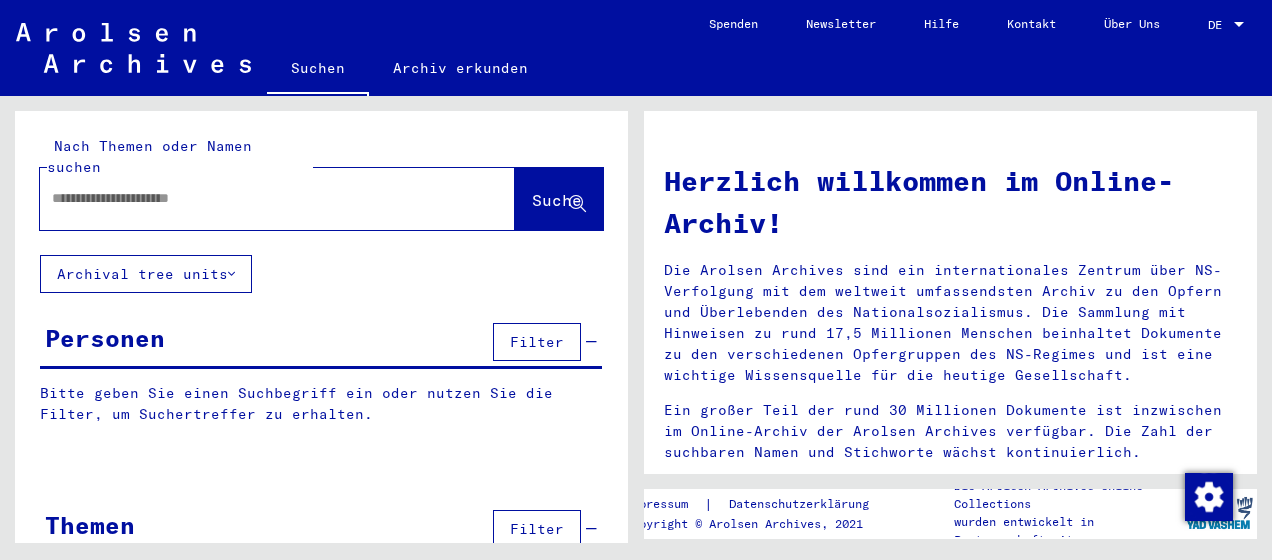 click at bounding box center [253, 198] 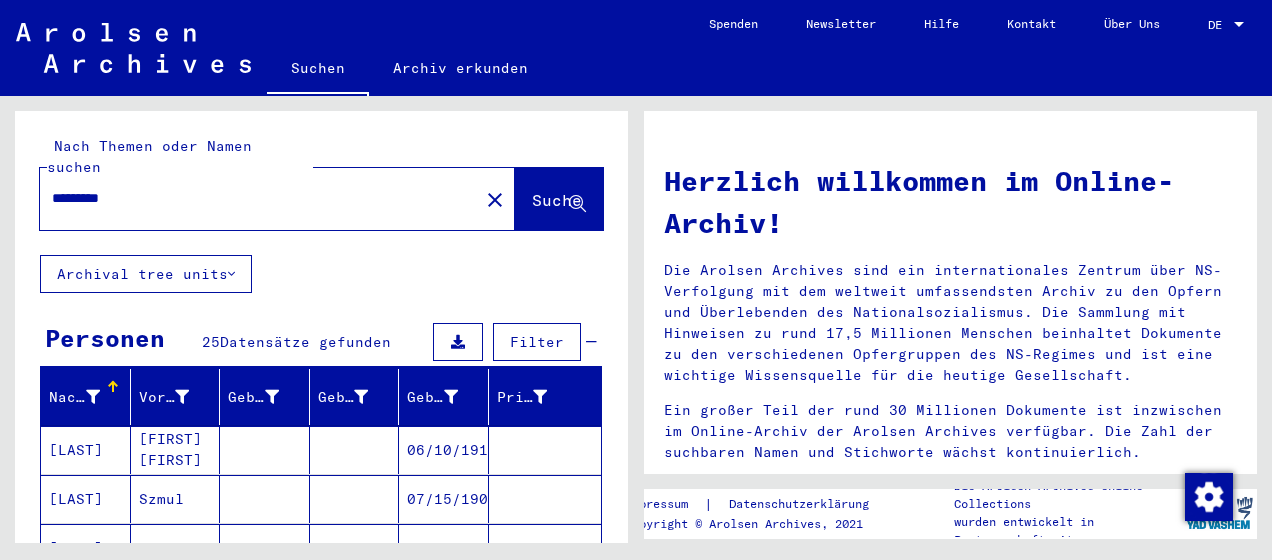 click on "06/10/1919" at bounding box center [444, 499] 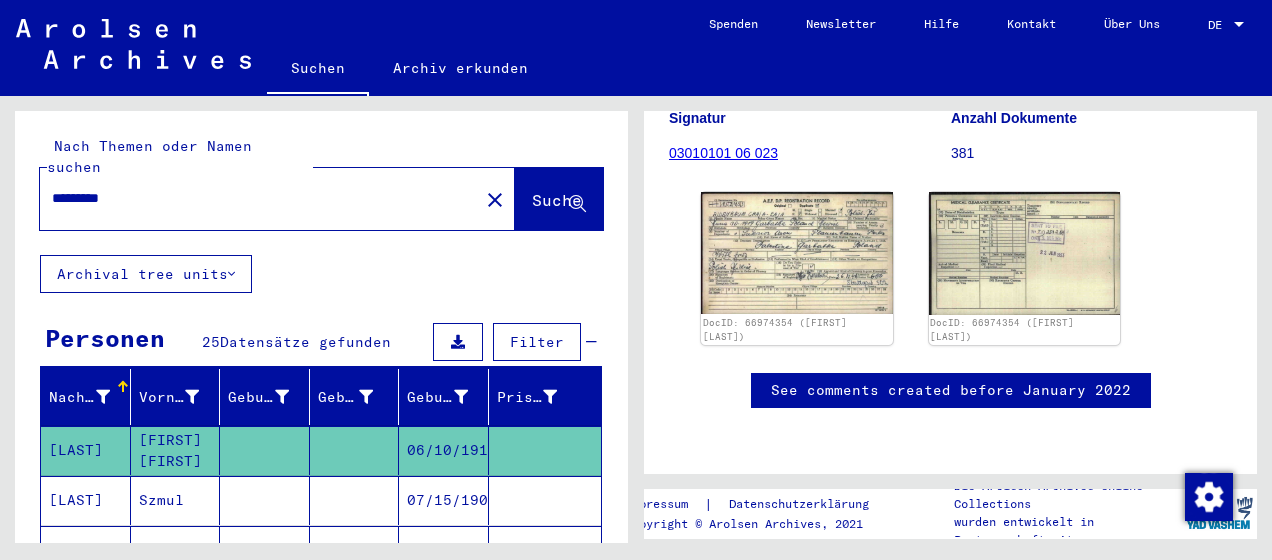 scroll, scrollTop: 300, scrollLeft: 0, axis: vertical 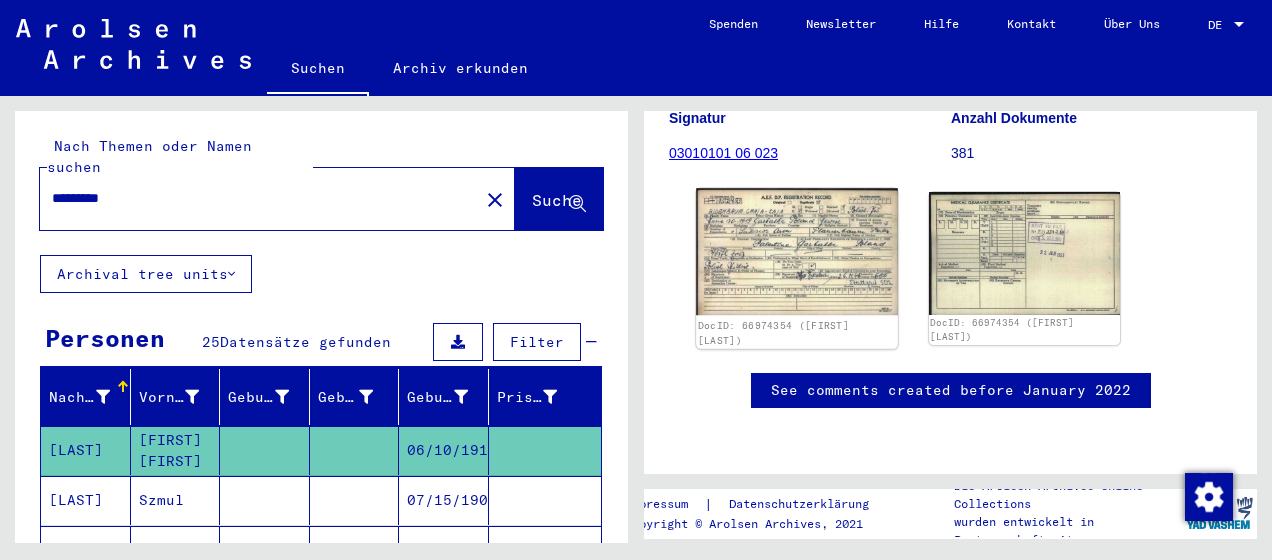 click 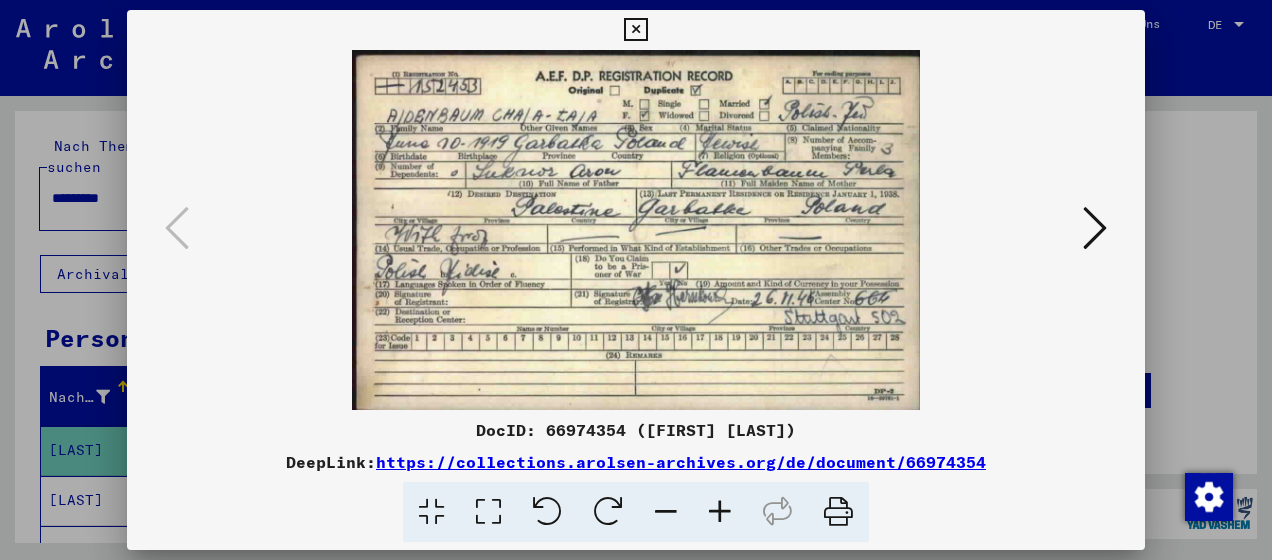 click at bounding box center [635, 30] 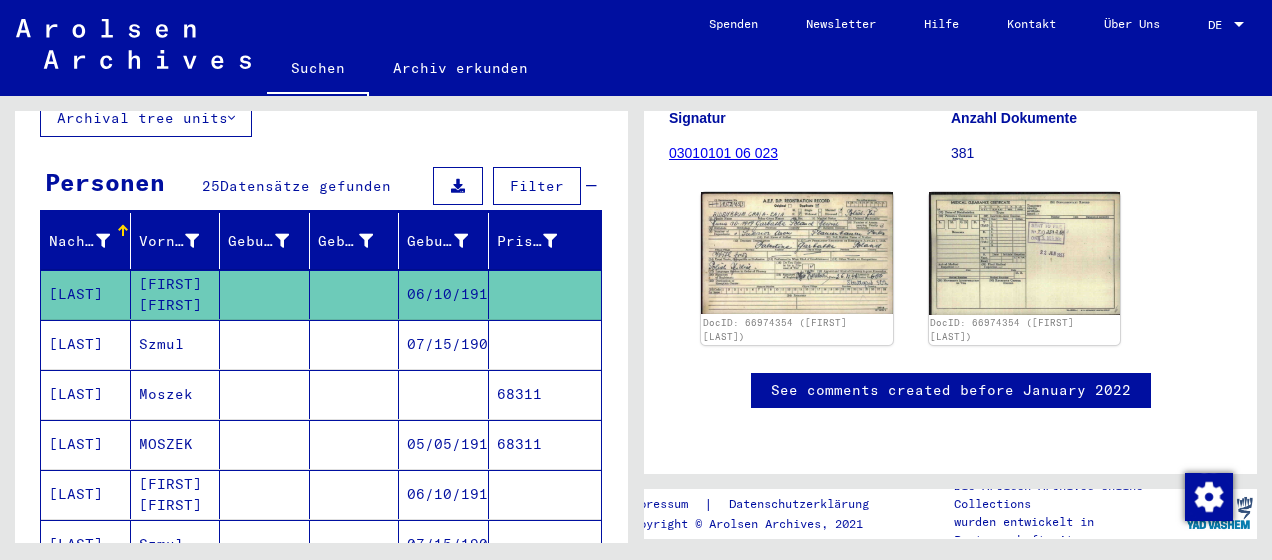 scroll, scrollTop: 200, scrollLeft: 0, axis: vertical 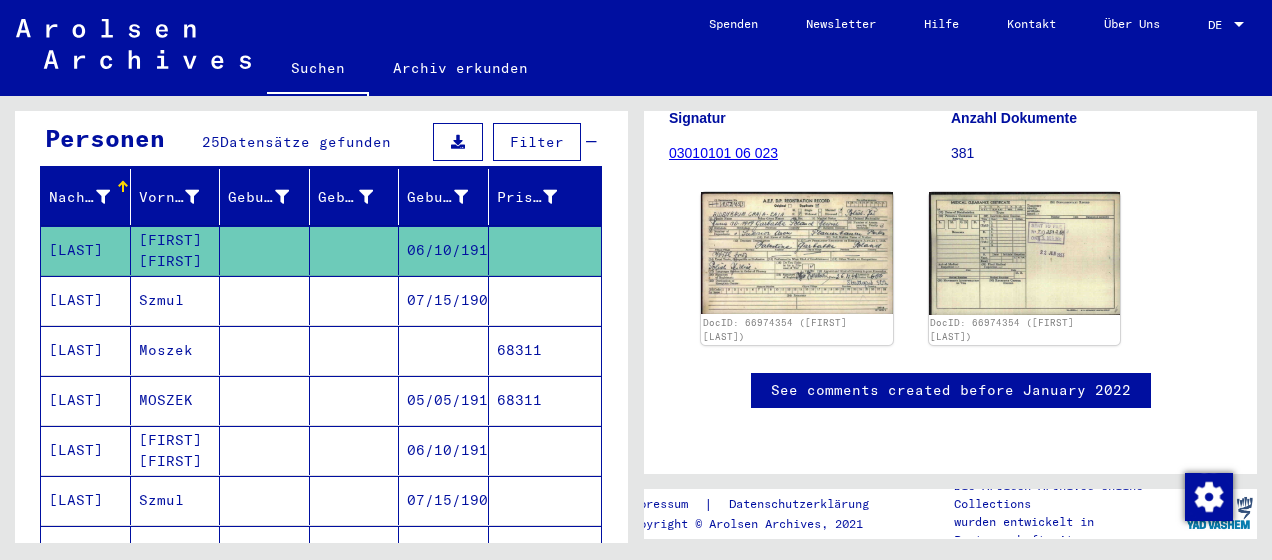 click on "07/15/1907" at bounding box center [444, 350] 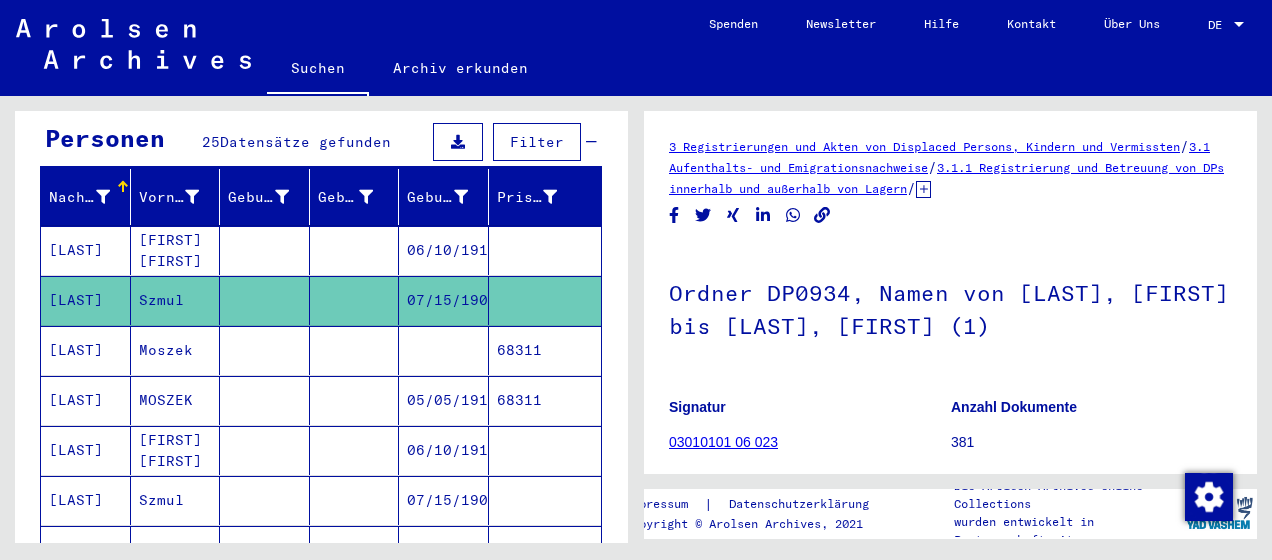 scroll, scrollTop: 300, scrollLeft: 0, axis: vertical 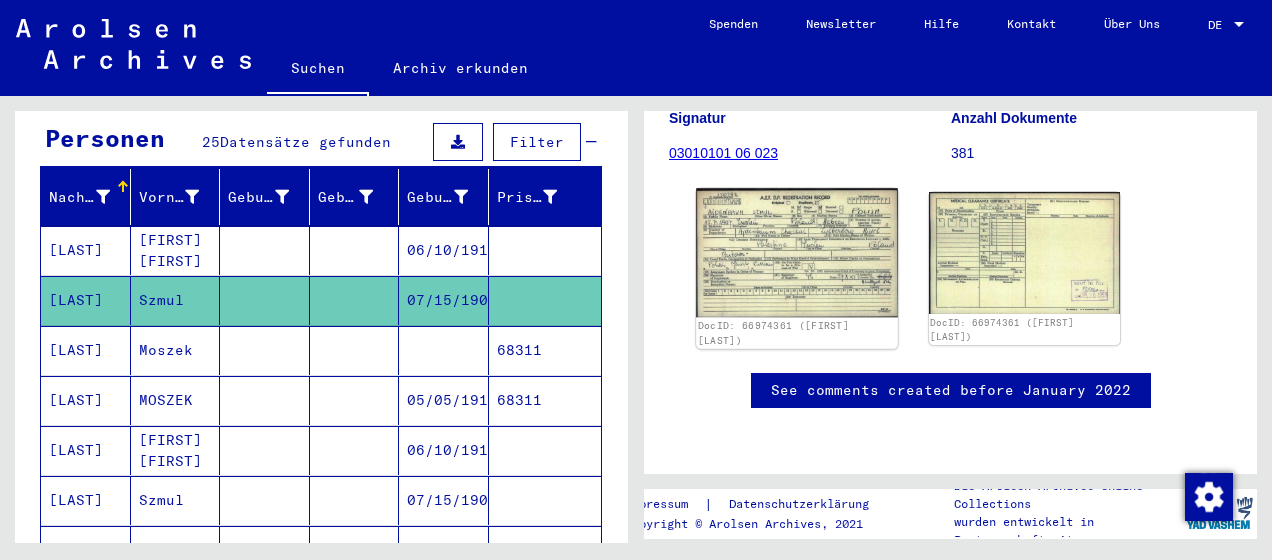 click 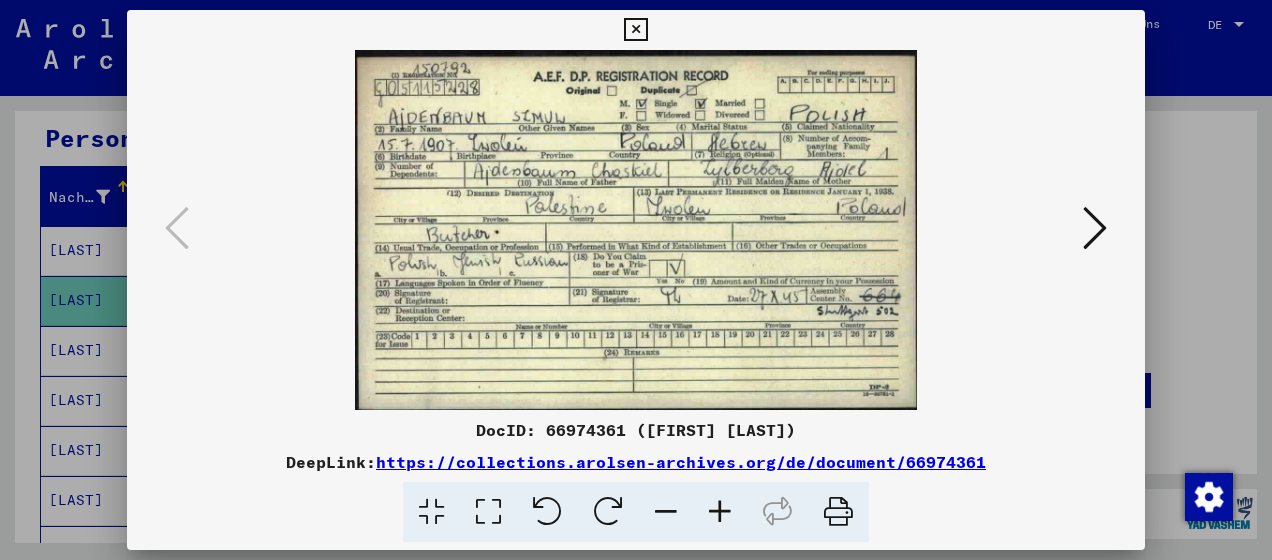 click at bounding box center [635, 30] 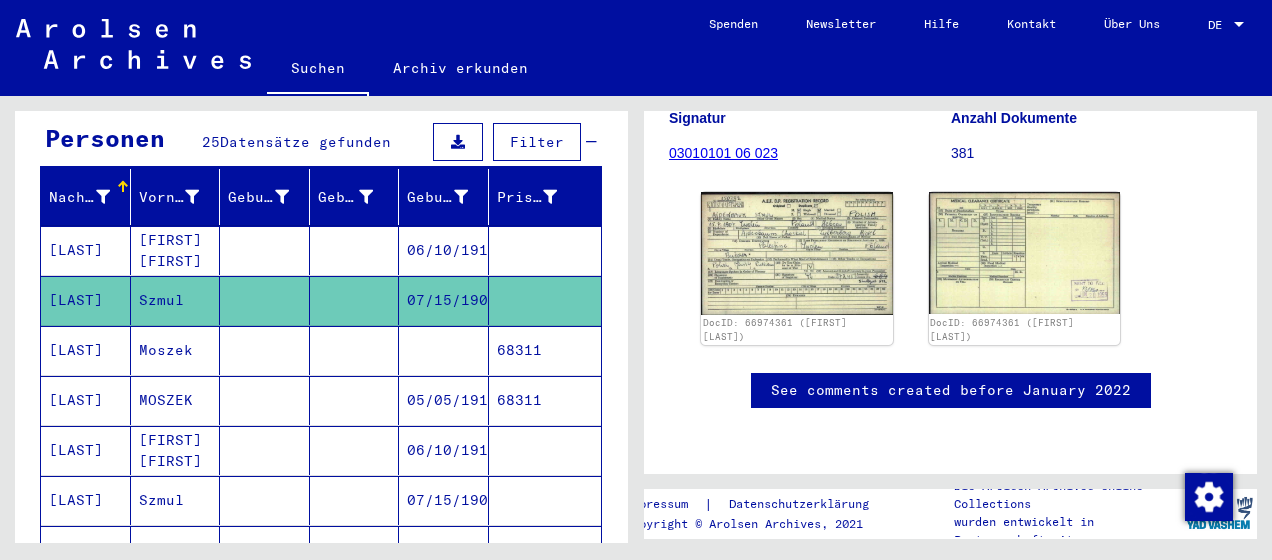 click at bounding box center [444, 400] 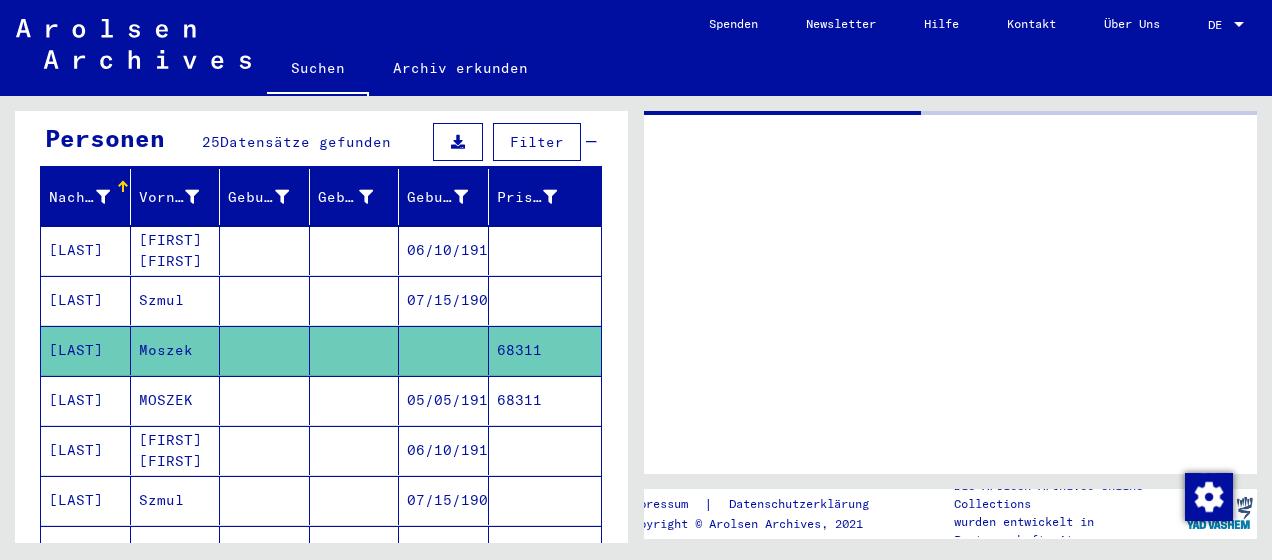 scroll, scrollTop: 0, scrollLeft: 0, axis: both 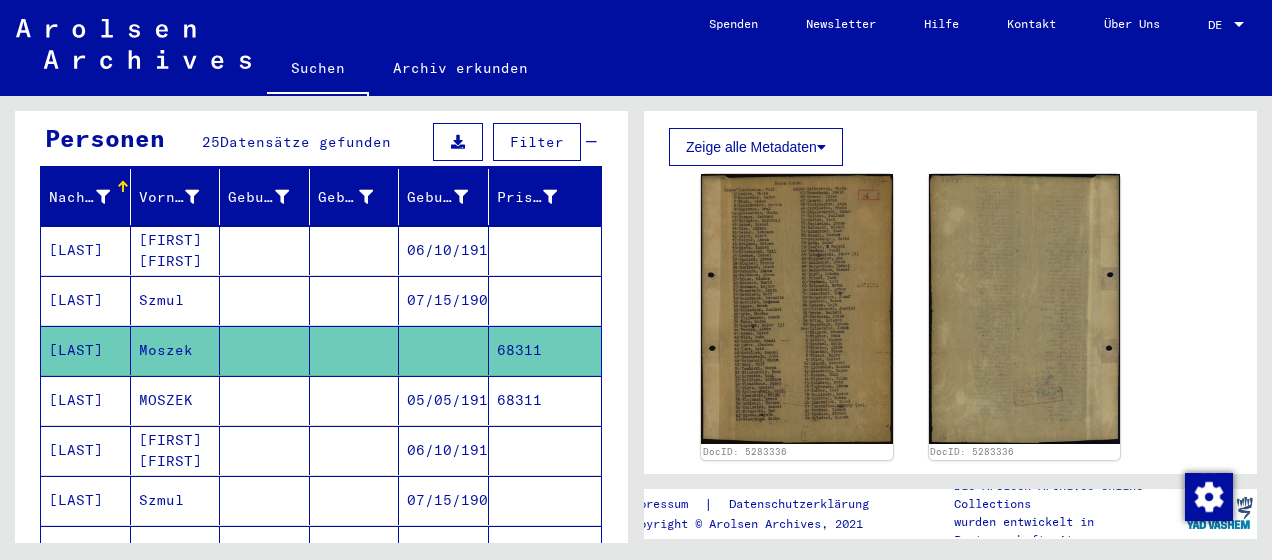click on "05/05/1917" at bounding box center (444, 450) 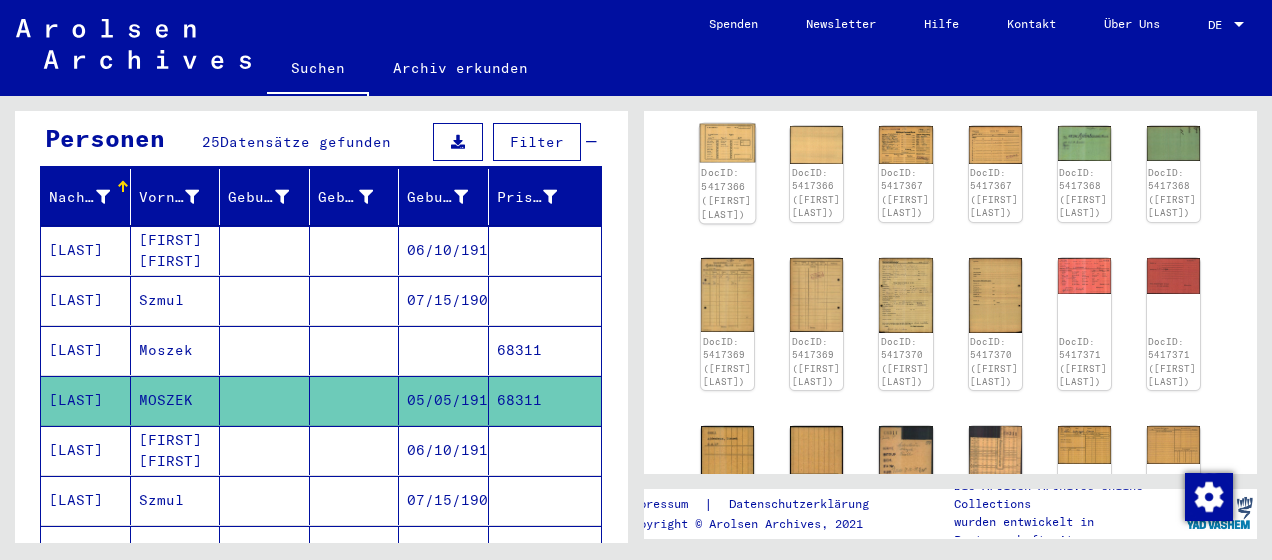 click 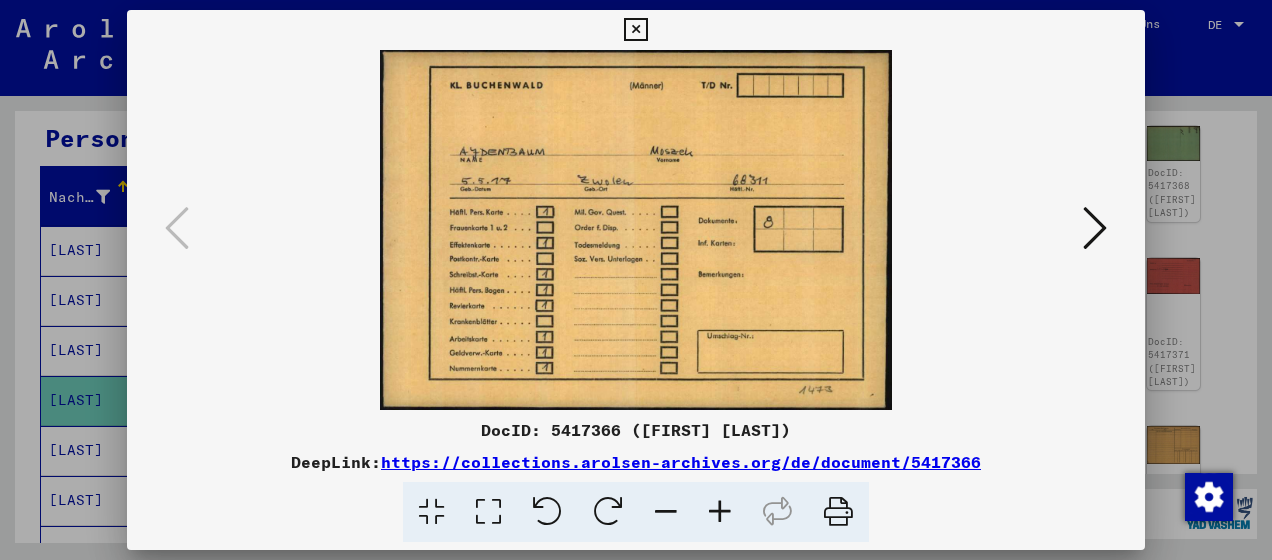 click at bounding box center [635, 30] 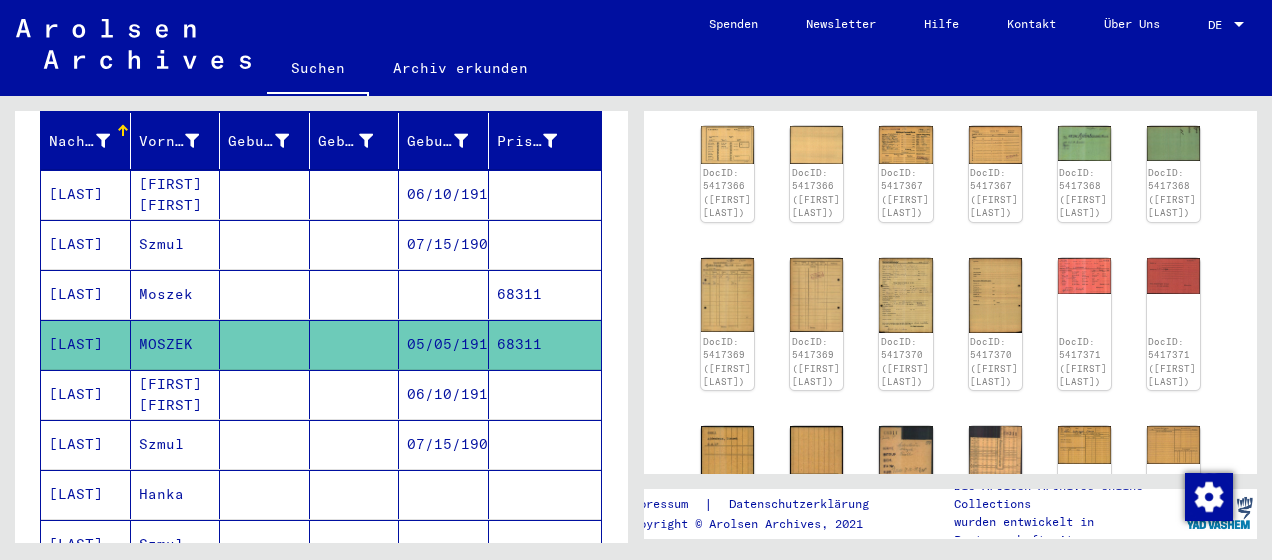 scroll, scrollTop: 300, scrollLeft: 0, axis: vertical 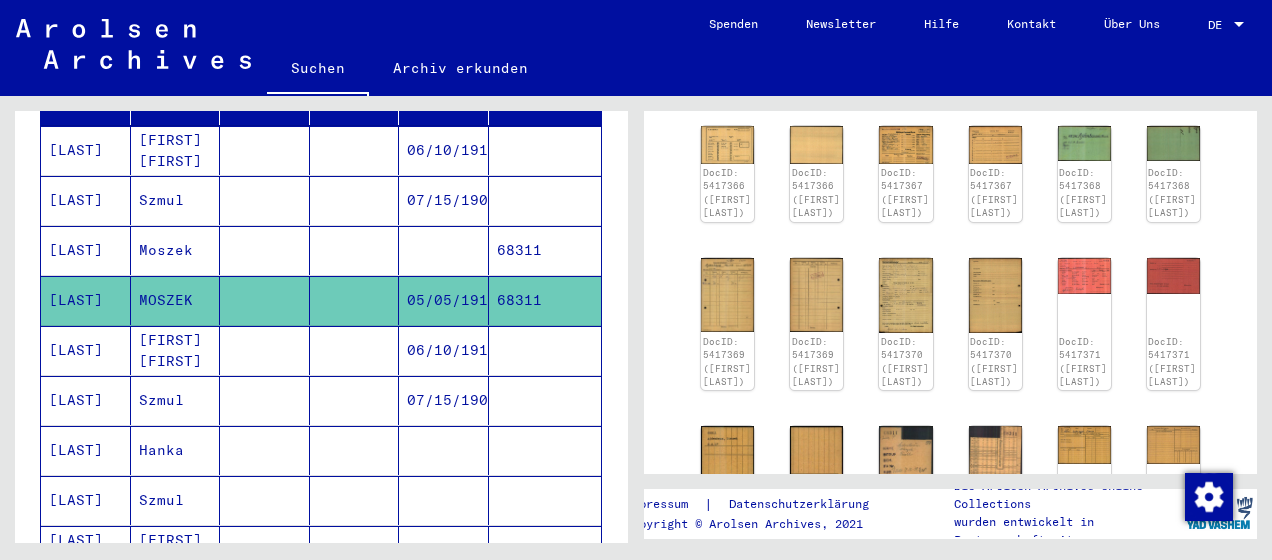 click on "06/10/1919" at bounding box center [444, 400] 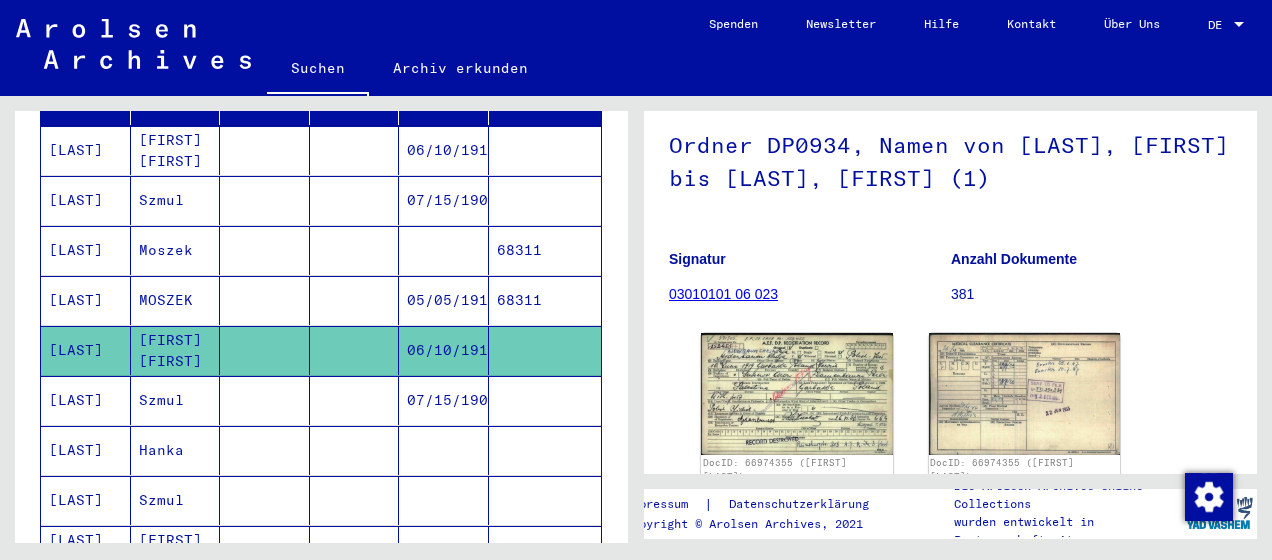 scroll, scrollTop: 200, scrollLeft: 0, axis: vertical 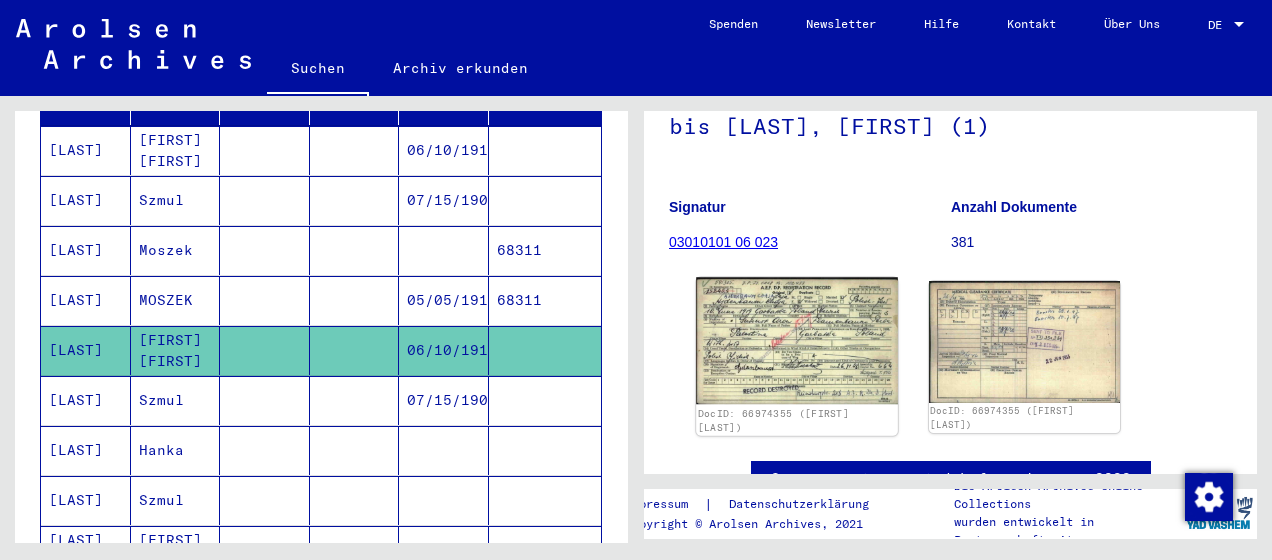 click 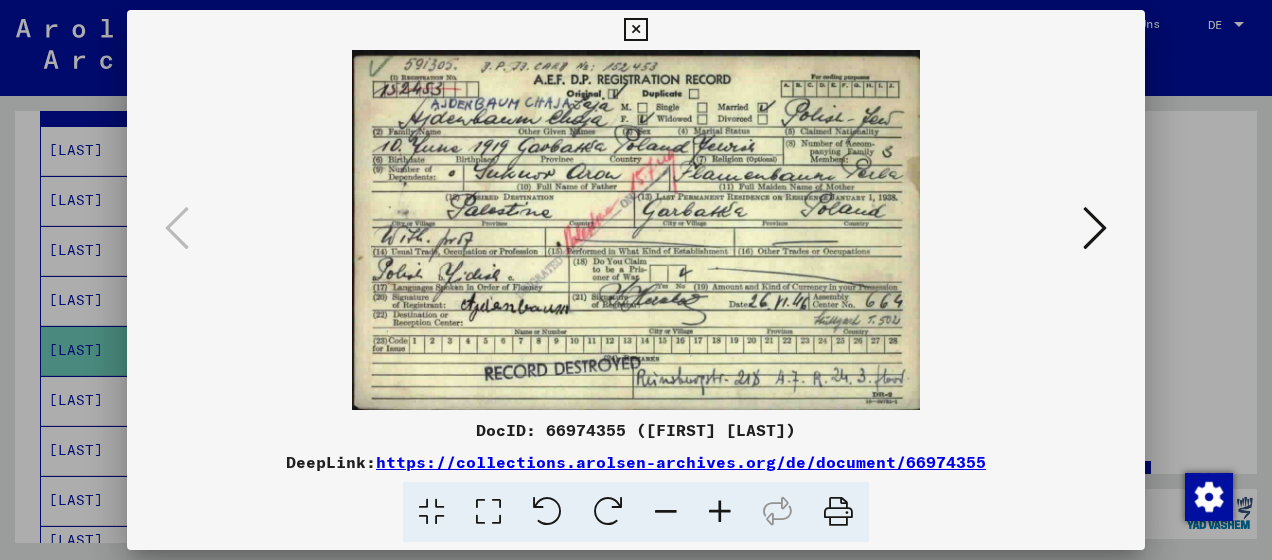click at bounding box center [635, 30] 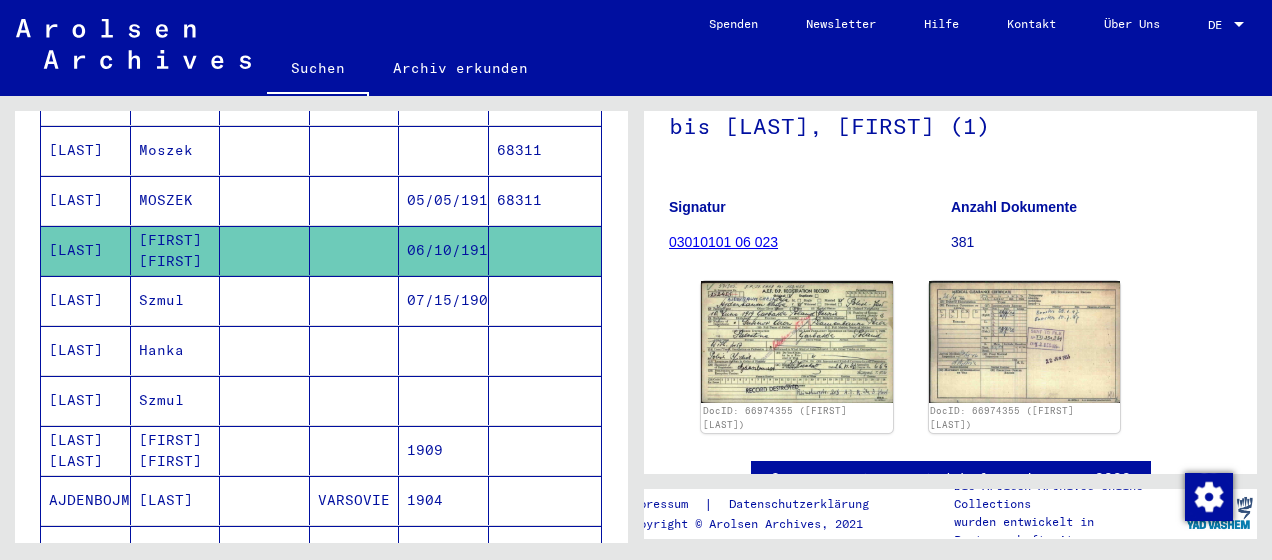 scroll, scrollTop: 600, scrollLeft: 0, axis: vertical 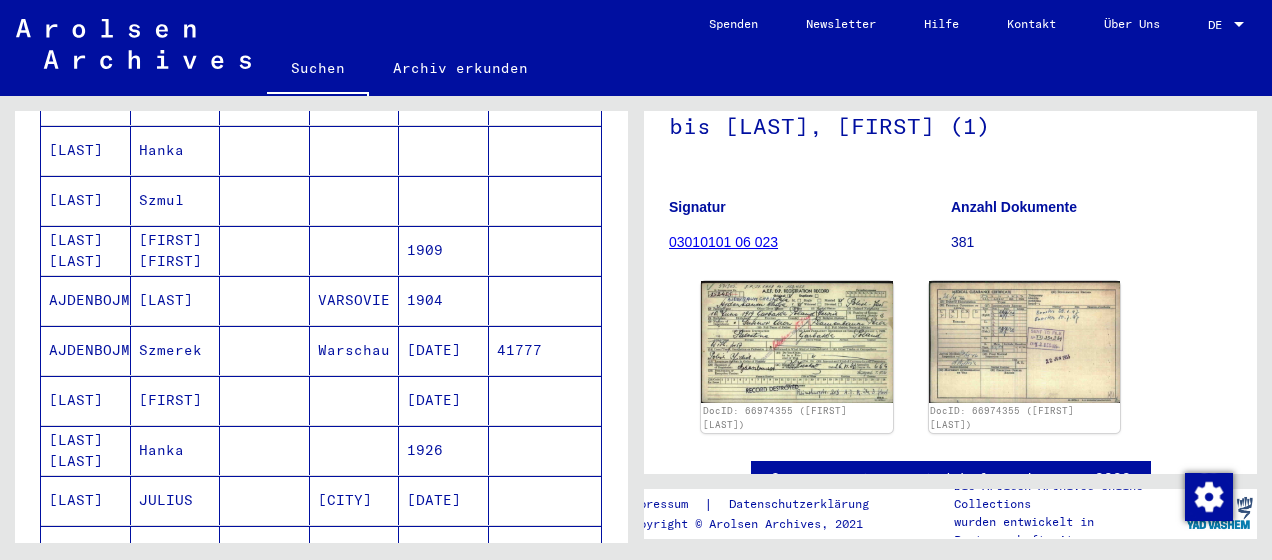 click on "[DATE]" at bounding box center (444, 550) 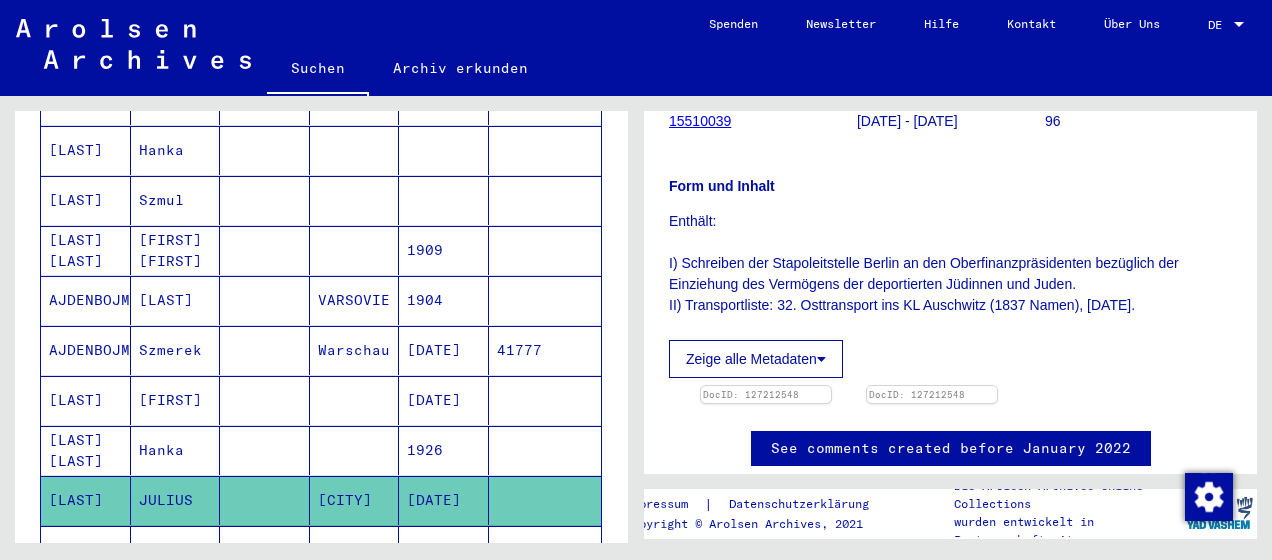 scroll, scrollTop: 600, scrollLeft: 0, axis: vertical 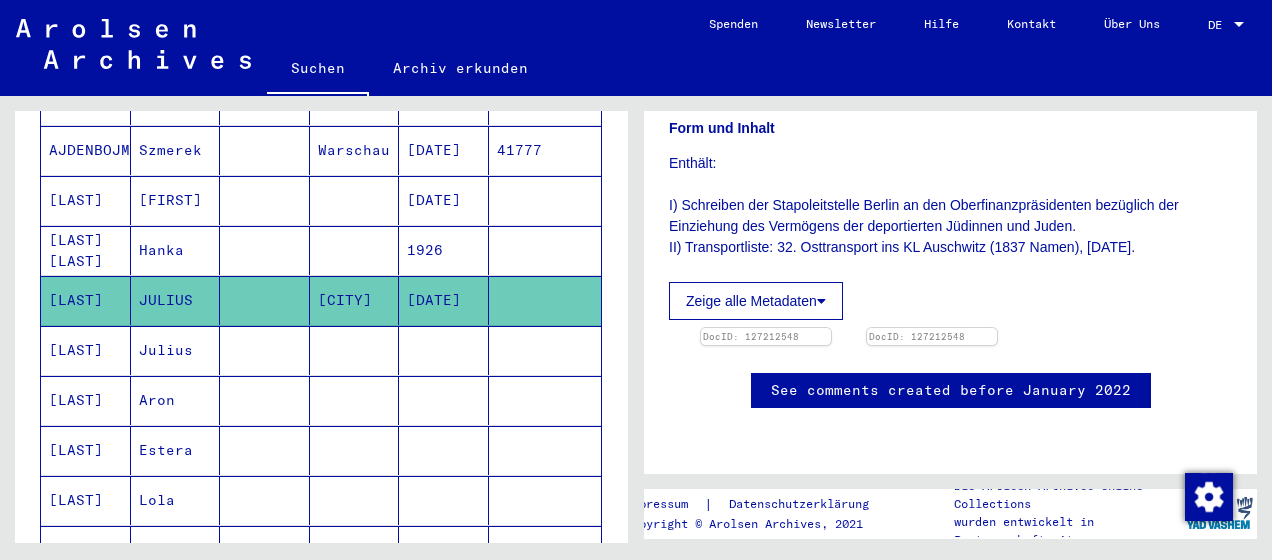 click at bounding box center [444, 400] 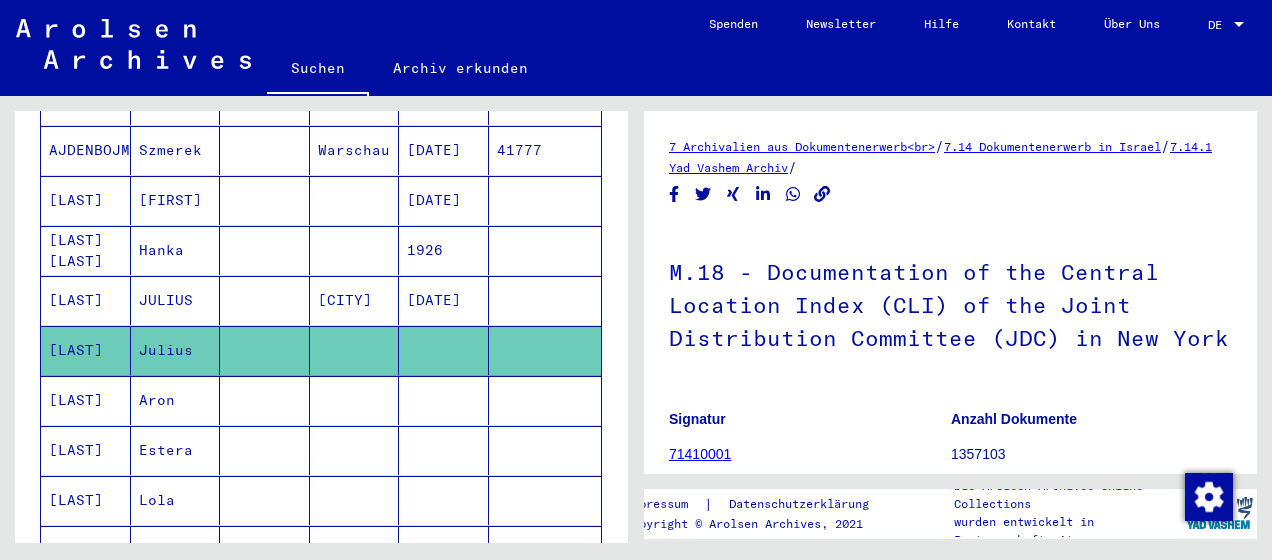 scroll, scrollTop: 0, scrollLeft: 0, axis: both 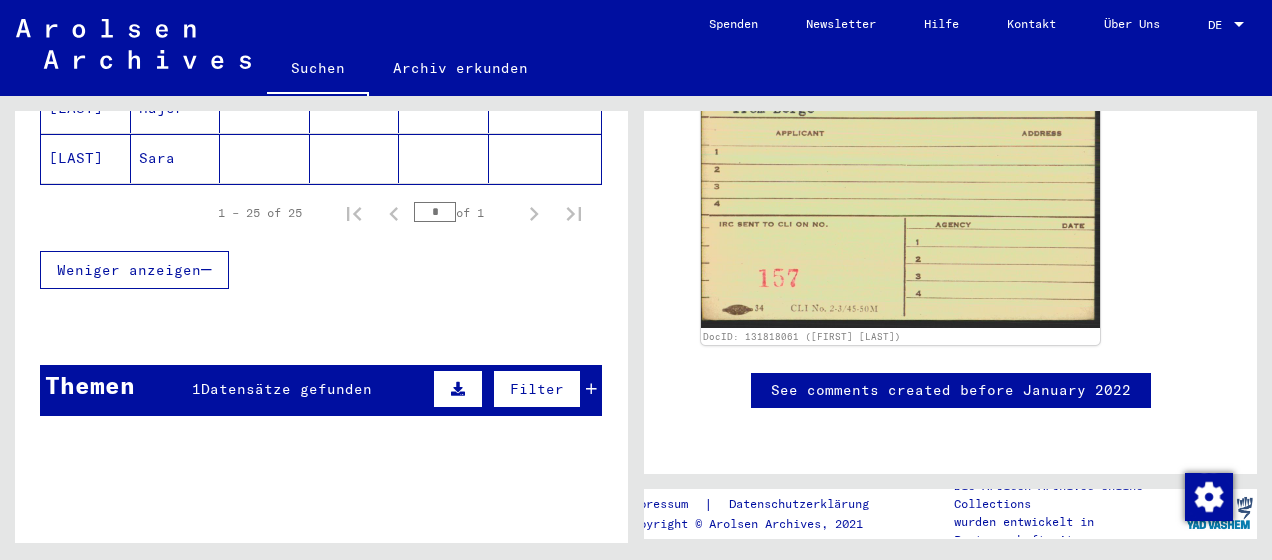 click on "Themen 1  Datensätze gefunden  Filter" at bounding box center (321, 390) 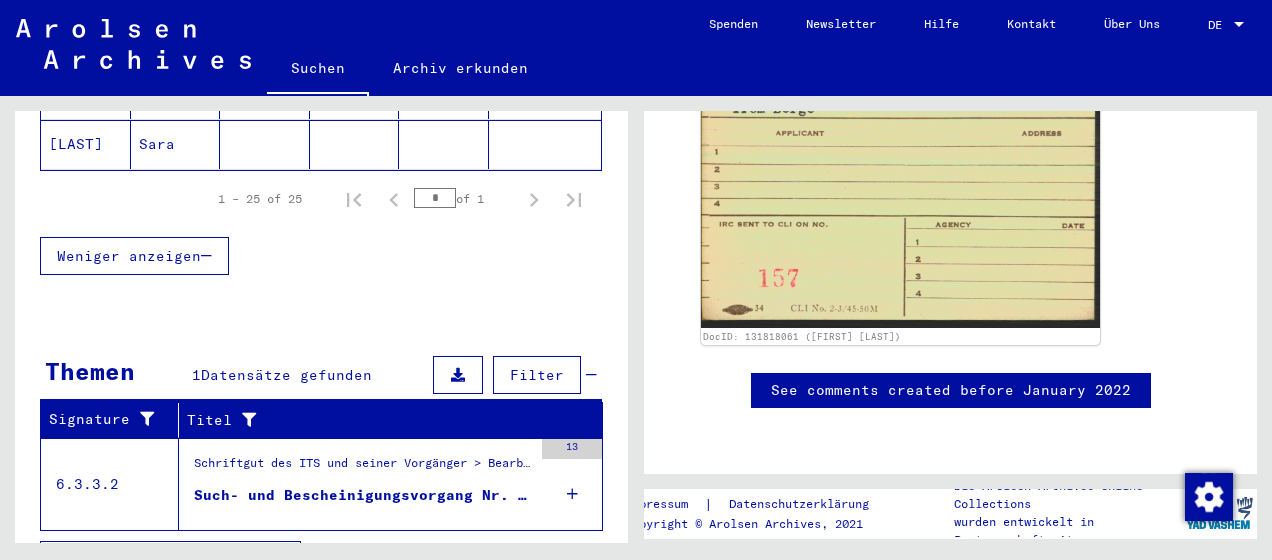scroll, scrollTop: 1508, scrollLeft: 0, axis: vertical 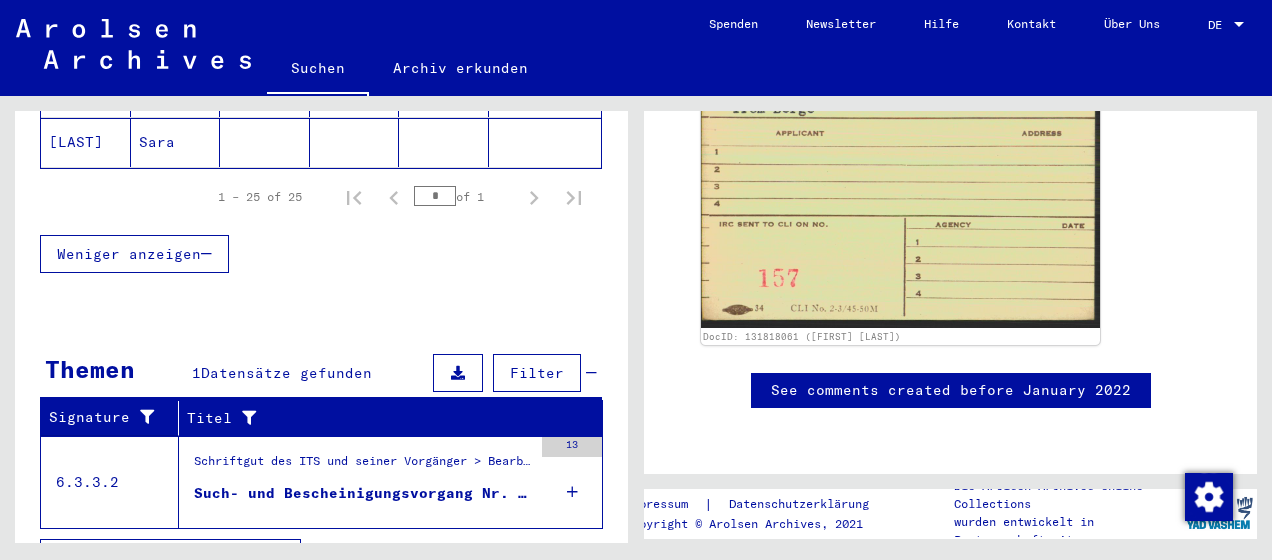 click on "Schriftgut des ITS und seiner Vorgänger > Bearbeitung von Anfragen > Fallbezogene Akten des ITS ab 1947 > T/D-Fallablage > Such- und Bescheinigungsvorgänge mit den (T/D-) Nummern von 750.000 bis 999.999 > Such- und Bescheinigungsvorgänge mit den (T/D-) Nummern von 832.500 bis 832.999" at bounding box center (363, 466) 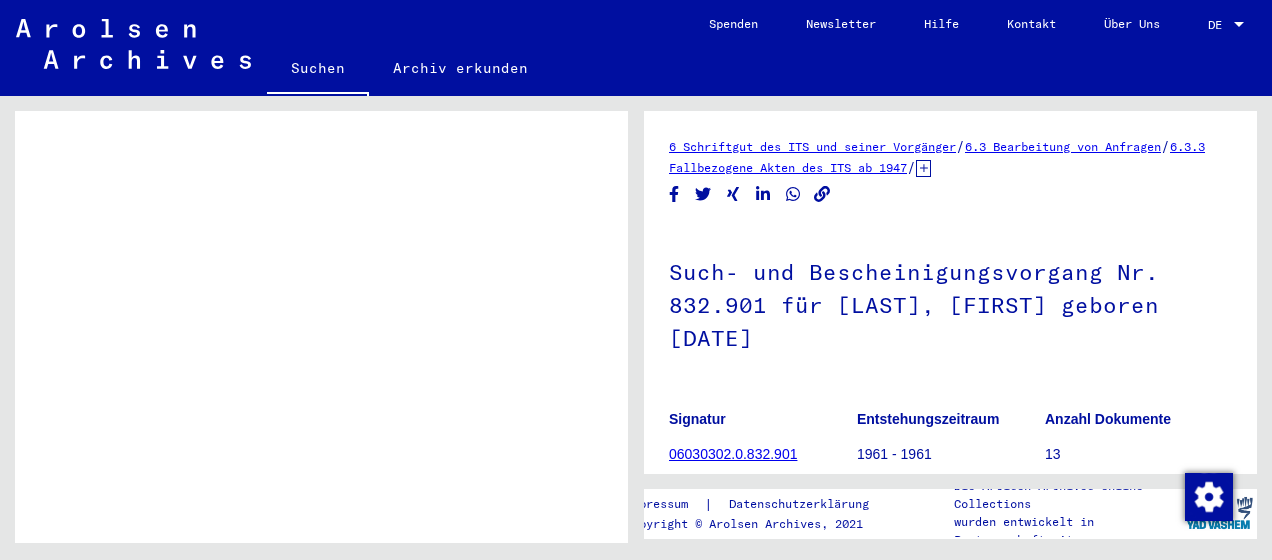 scroll, scrollTop: 300, scrollLeft: 0, axis: vertical 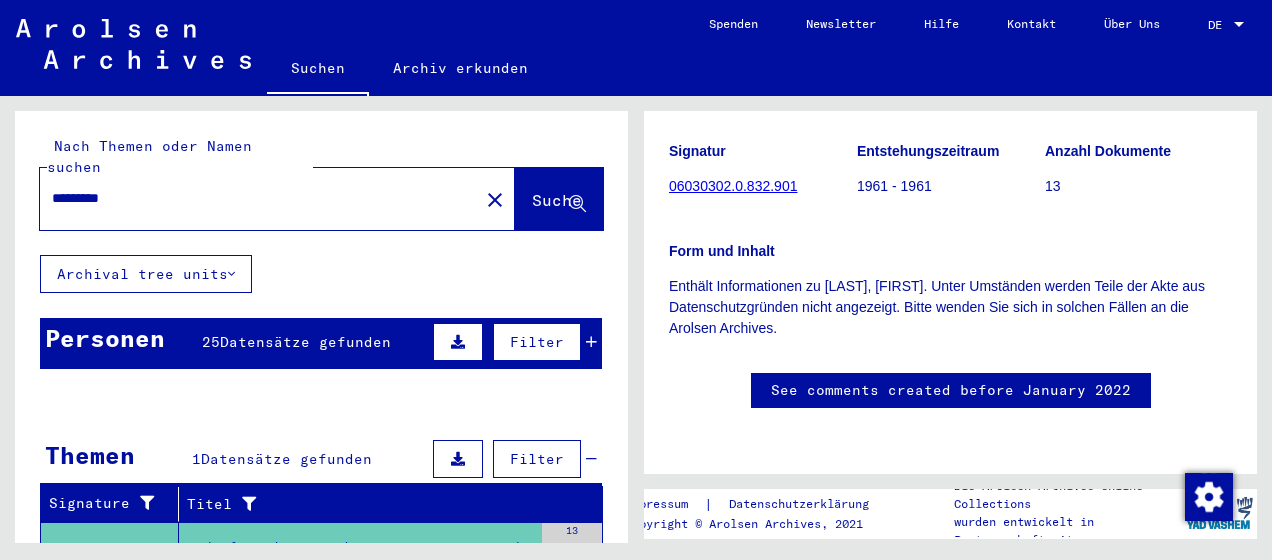 drag, startPoint x: 73, startPoint y: 180, endPoint x: 123, endPoint y: 156, distance: 55.461697 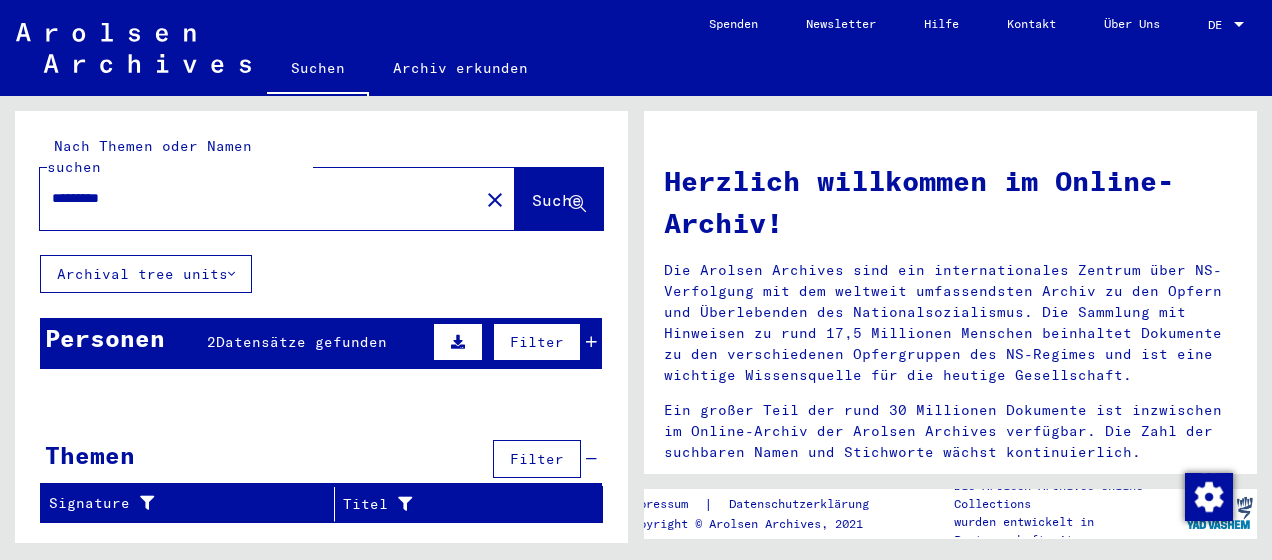 click on "Personen 2  Datensätze gefunden  Filter" at bounding box center [321, 343] 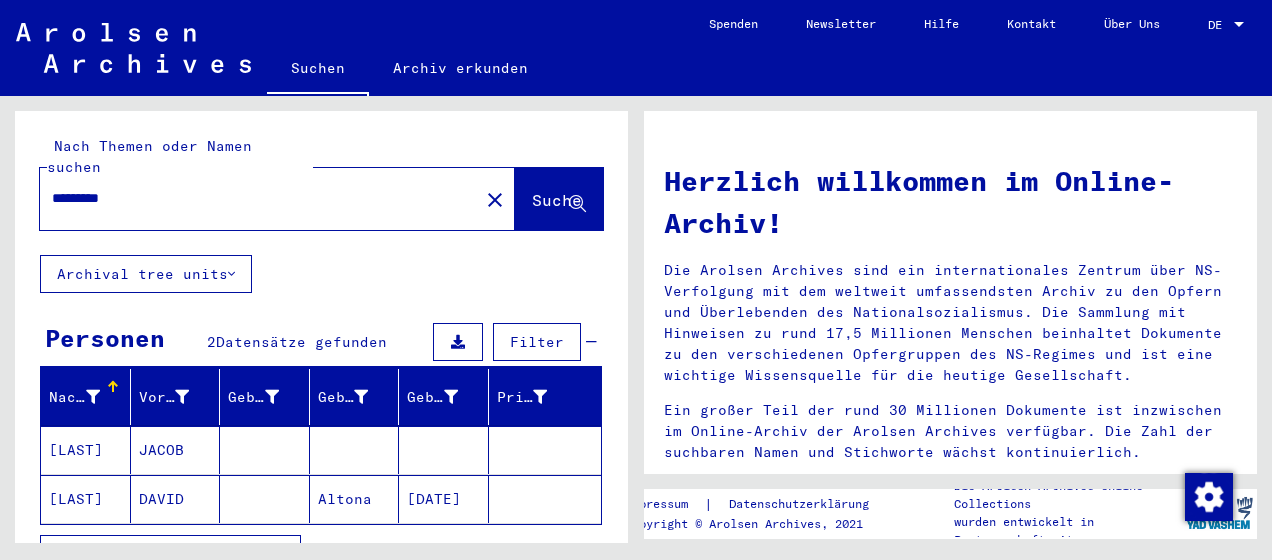 click on "[LAST]" at bounding box center (86, 499) 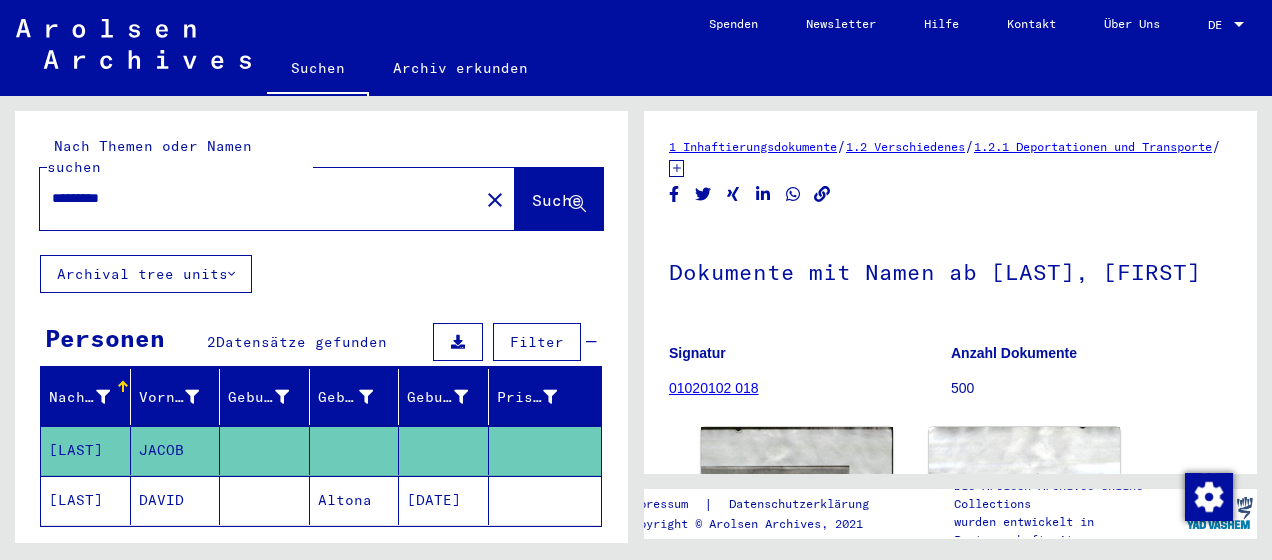 scroll, scrollTop: 0, scrollLeft: 0, axis: both 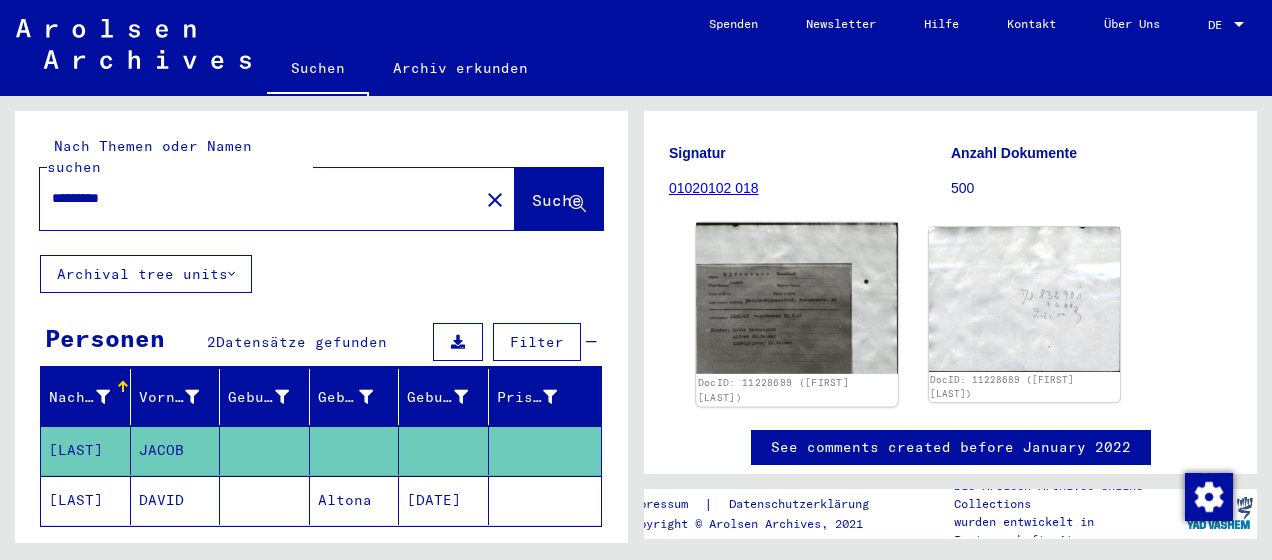 click 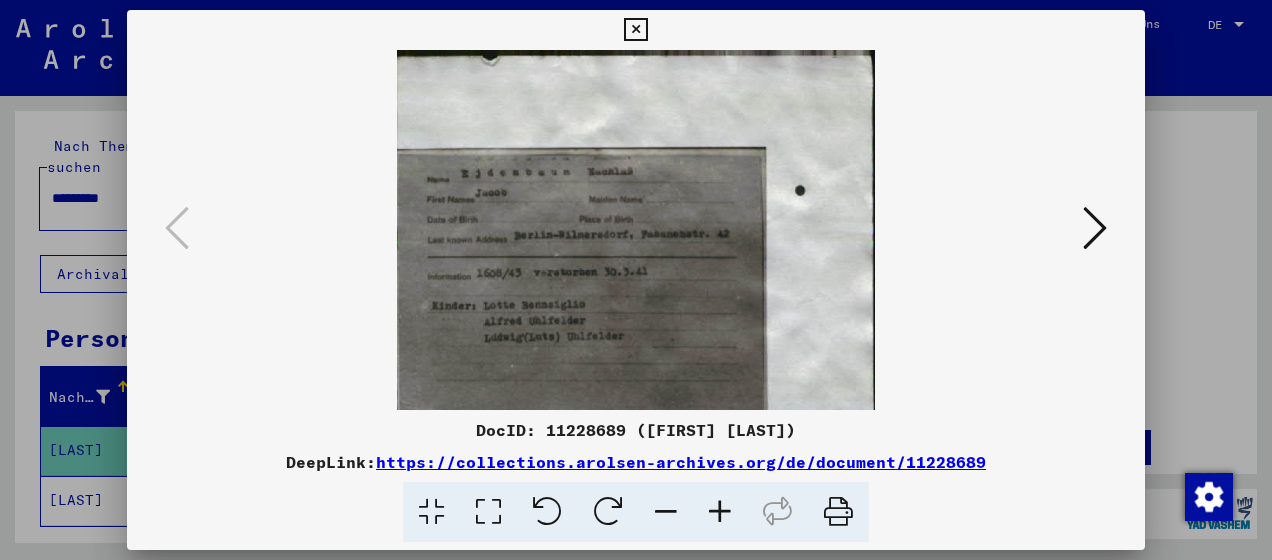 click at bounding box center (720, 512) 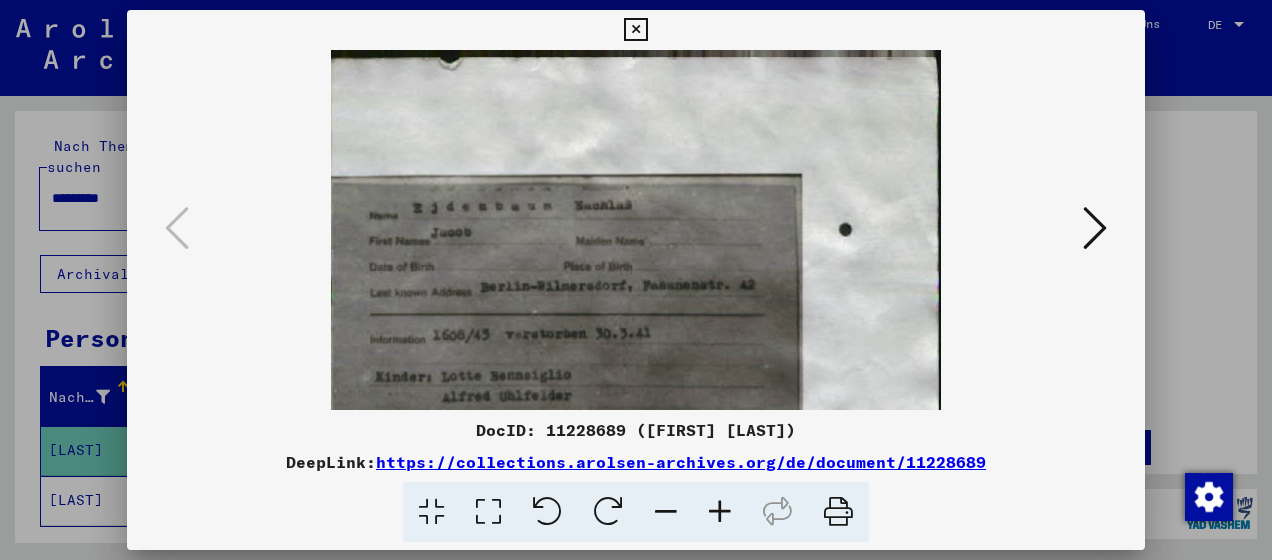 click at bounding box center [720, 512] 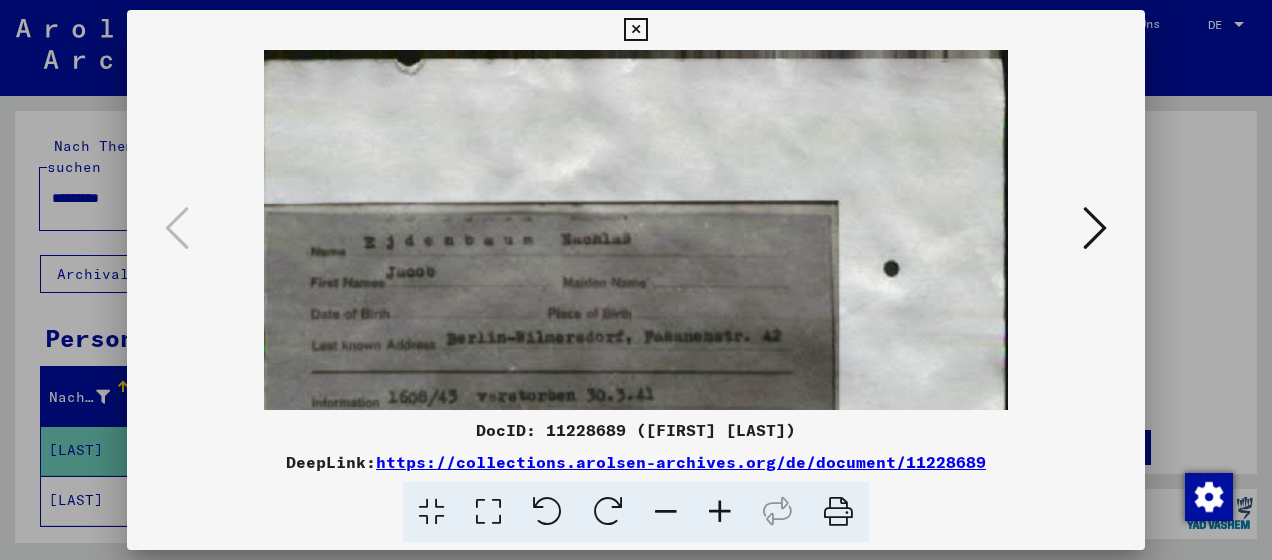 click at bounding box center (720, 512) 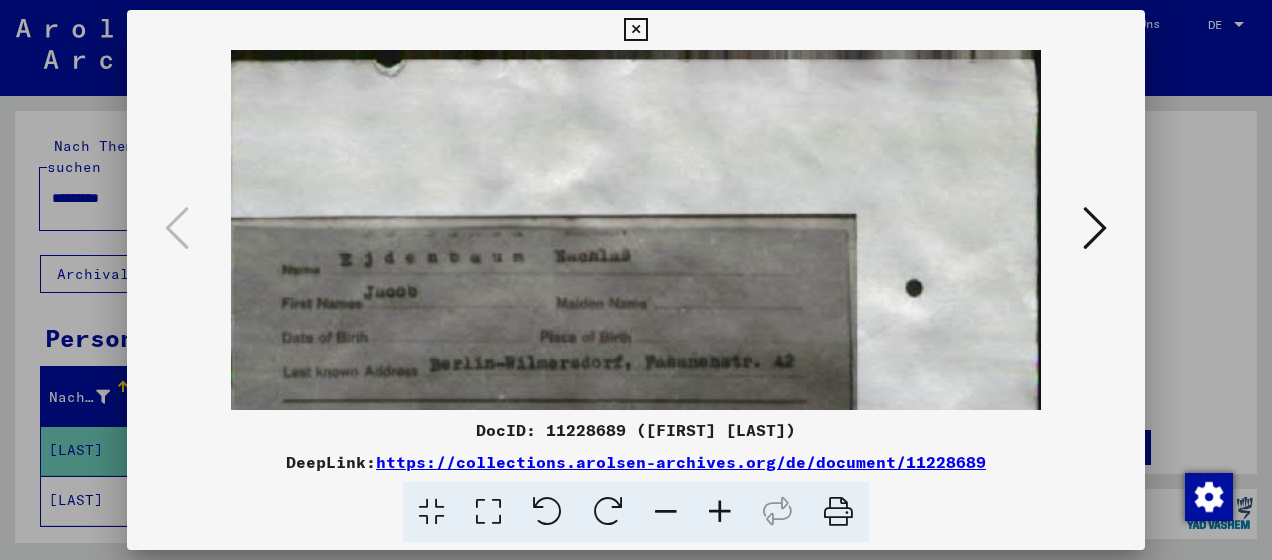 click at bounding box center [720, 512] 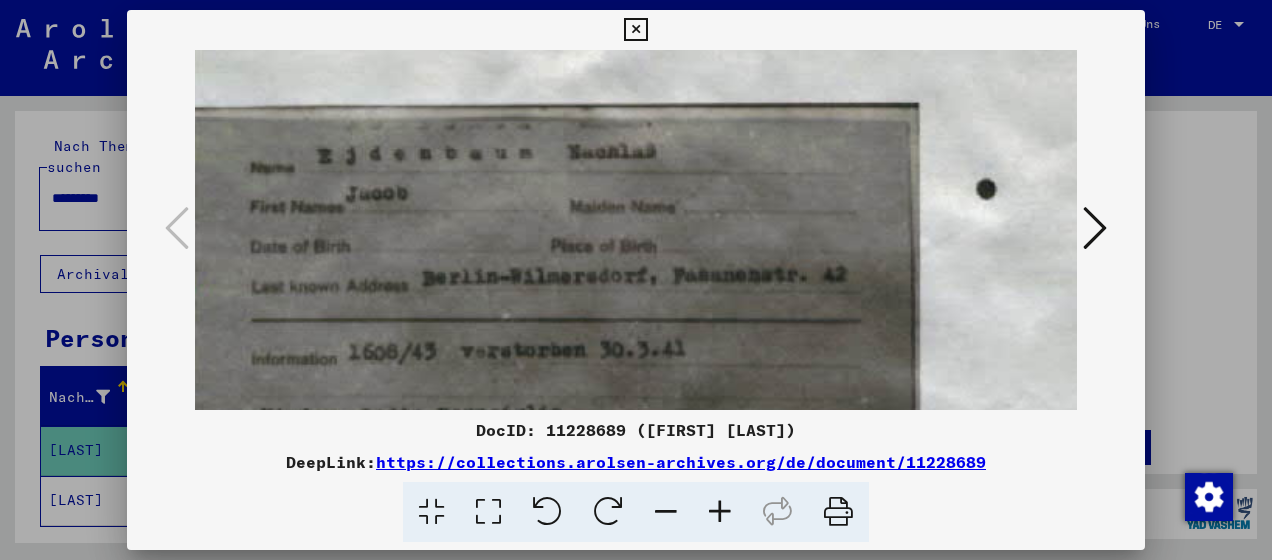 scroll, scrollTop: 140, scrollLeft: 4, axis: both 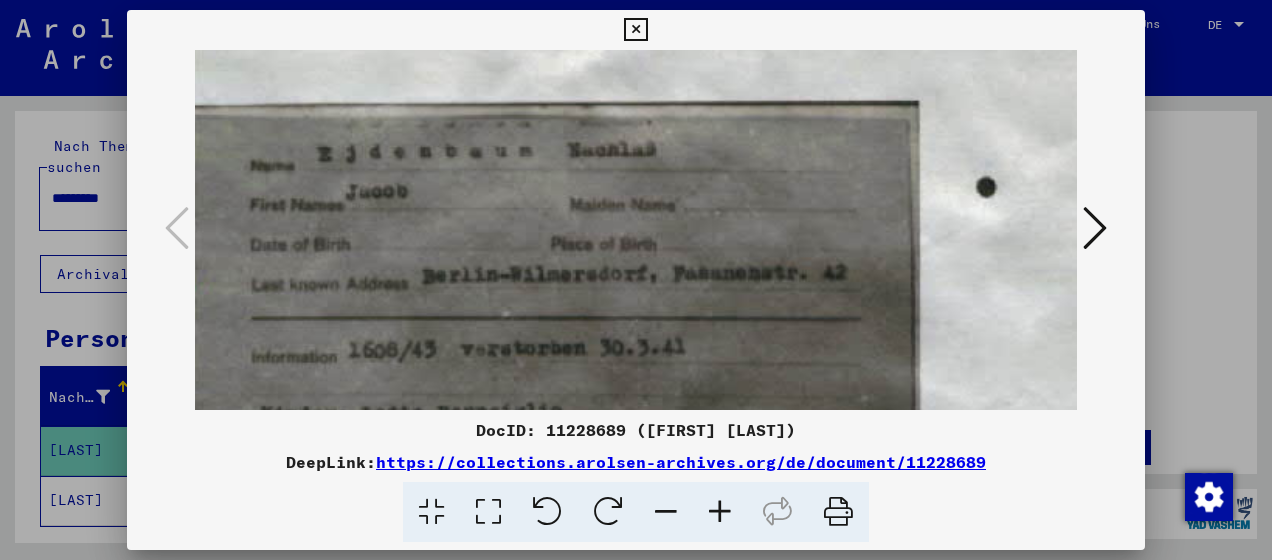 drag, startPoint x: 590, startPoint y: 334, endPoint x: 586, endPoint y: 196, distance: 138.05795 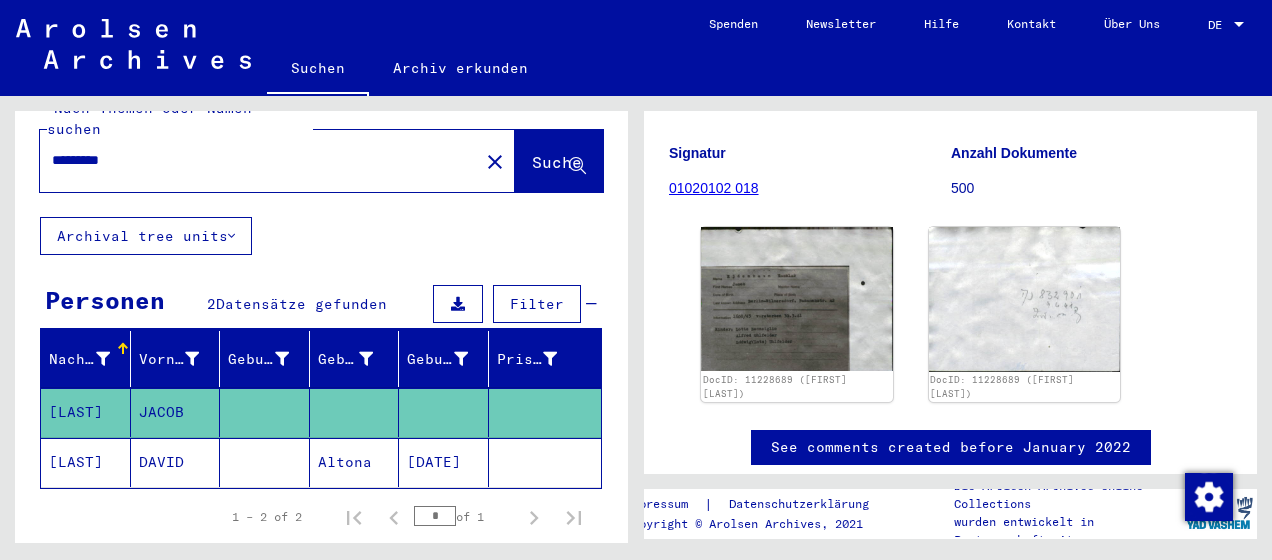 scroll, scrollTop: 0, scrollLeft: 0, axis: both 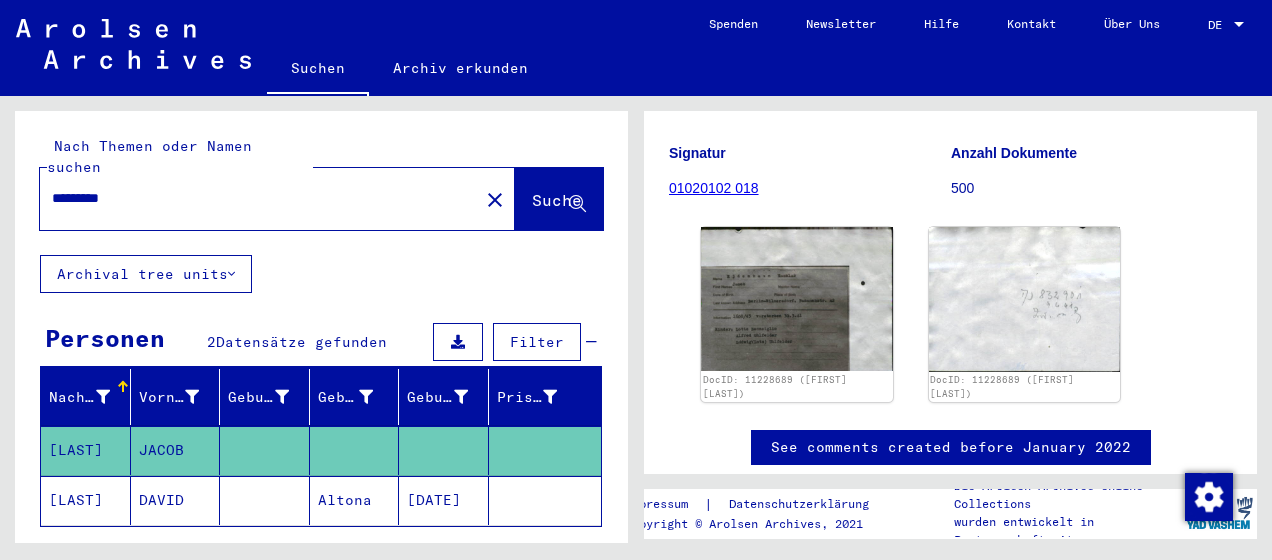 click on "*********" at bounding box center (259, 198) 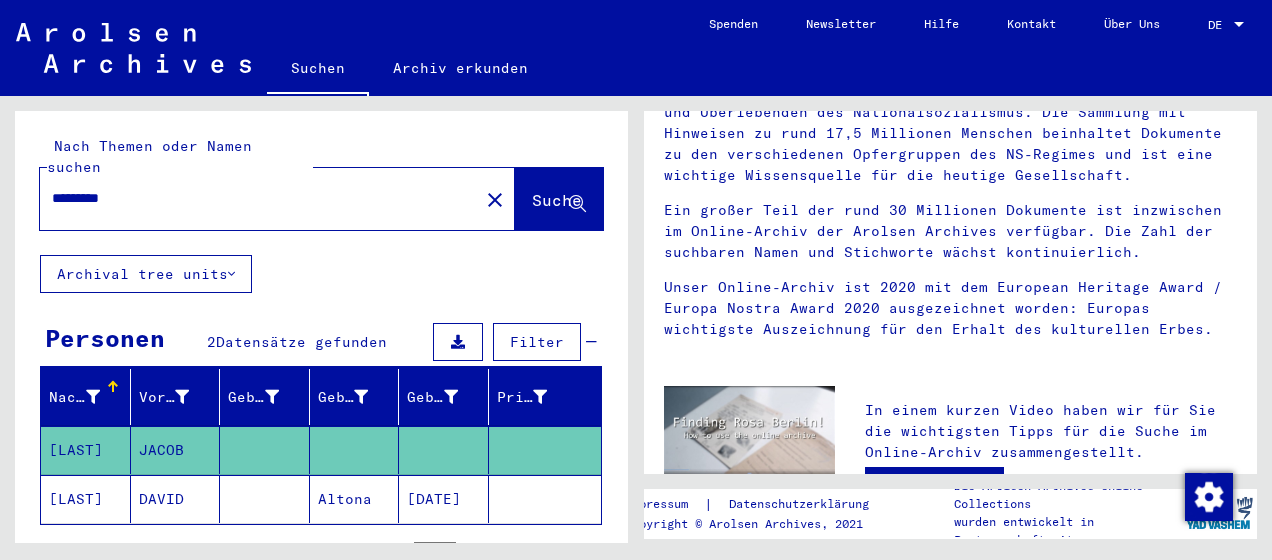 scroll, scrollTop: 0, scrollLeft: 0, axis: both 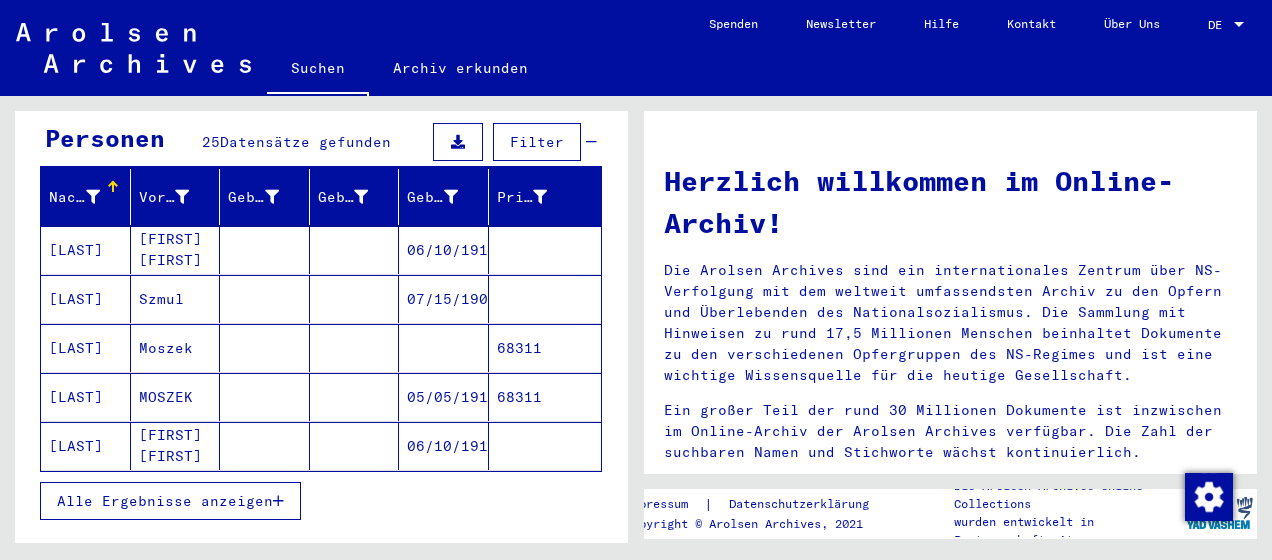 click on "Alle Ergebnisse anzeigen" at bounding box center [165, 501] 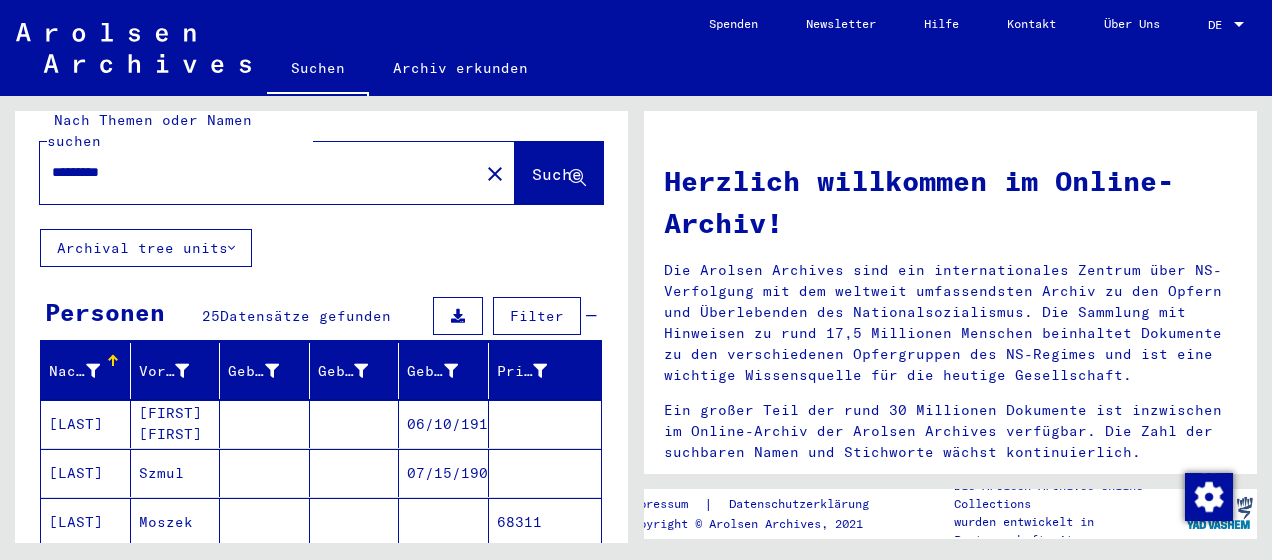 scroll, scrollTop: 0, scrollLeft: 0, axis: both 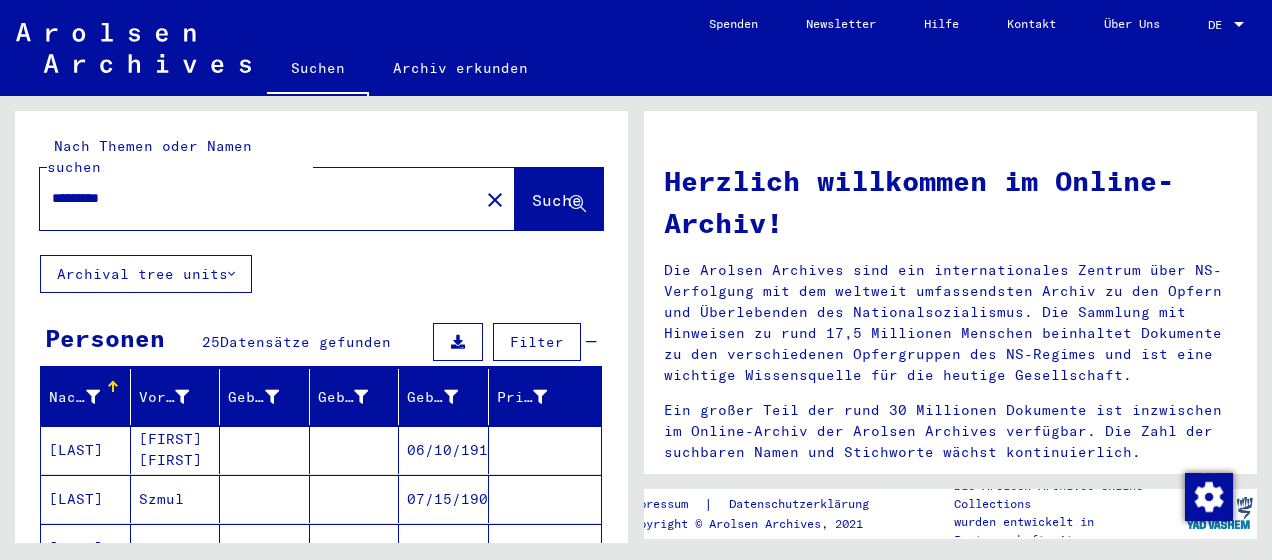 drag, startPoint x: -4, startPoint y: 190, endPoint x: 0, endPoint y: 207, distance: 17.464249 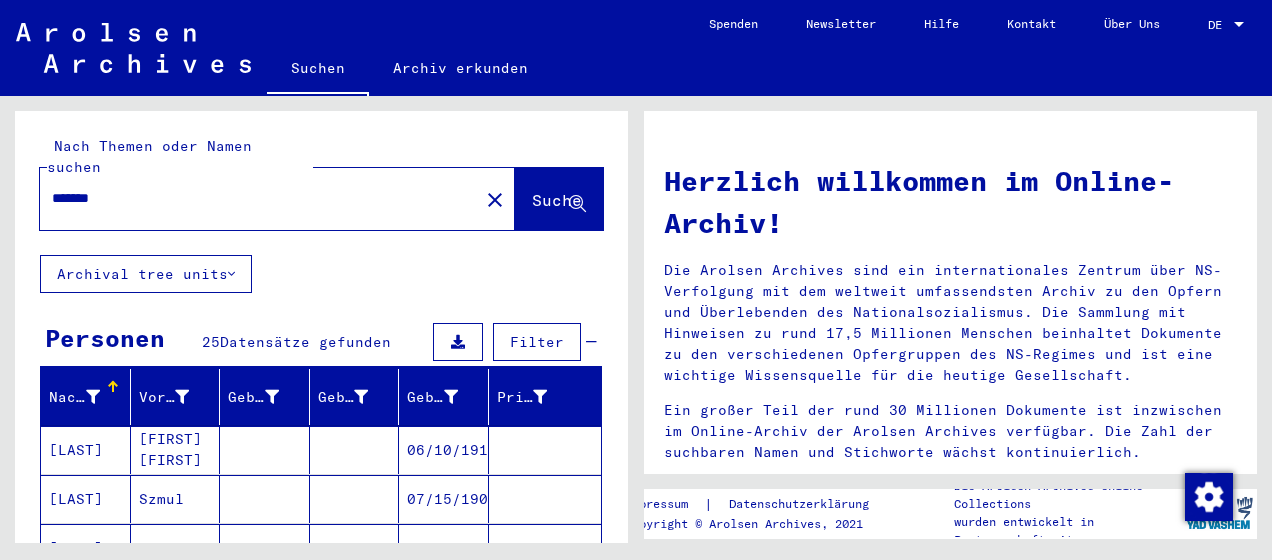 type on "*******" 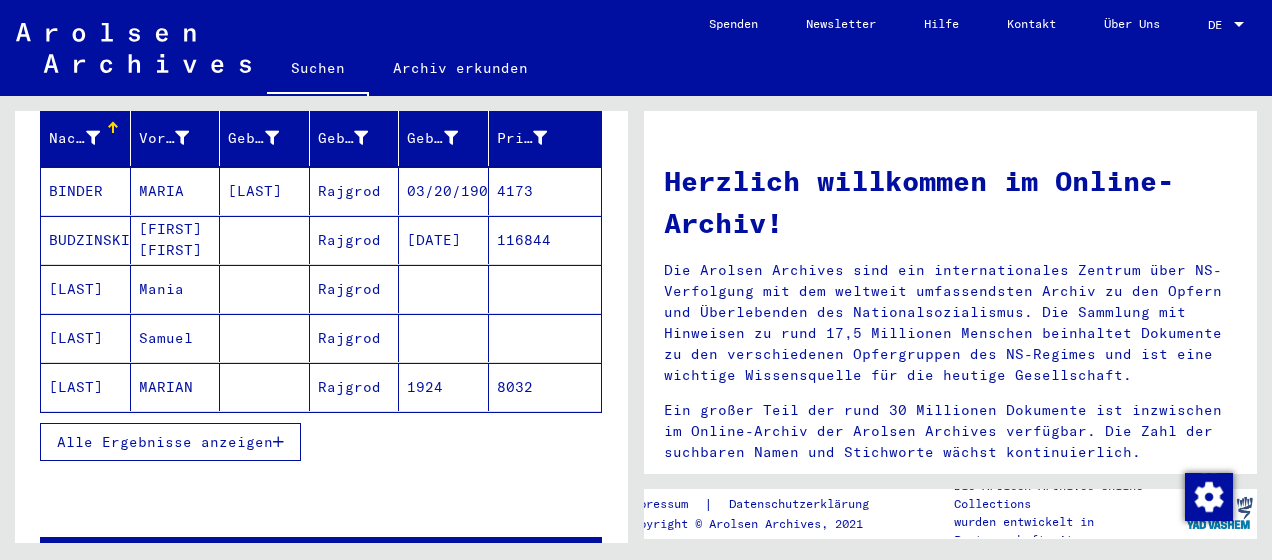 scroll, scrollTop: 300, scrollLeft: 0, axis: vertical 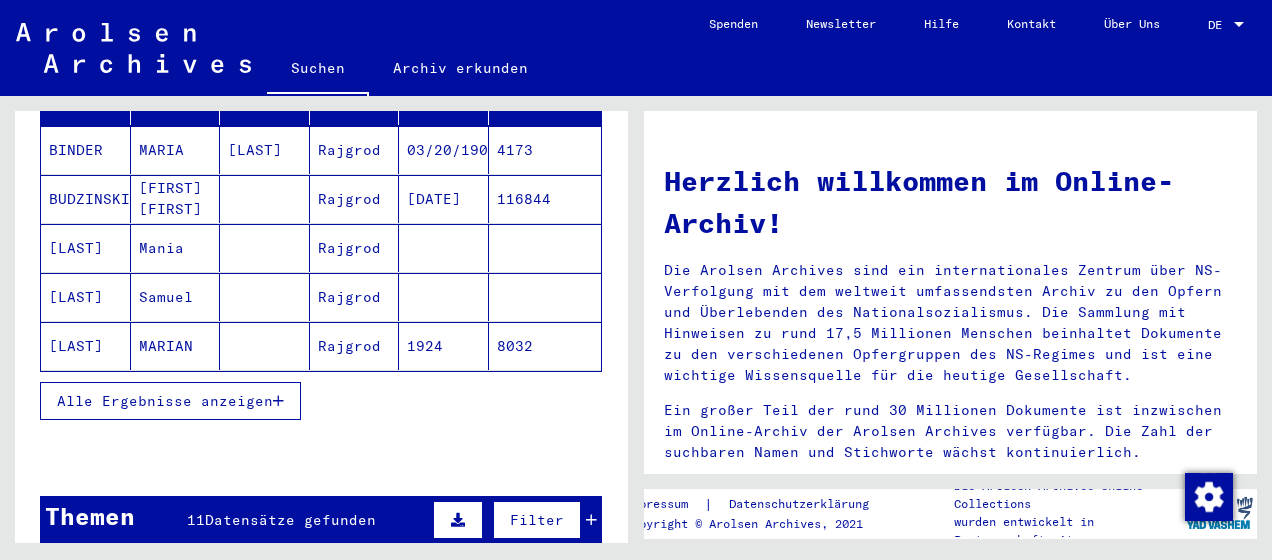 click on "Alle Ergebnisse anzeigen" at bounding box center (170, 401) 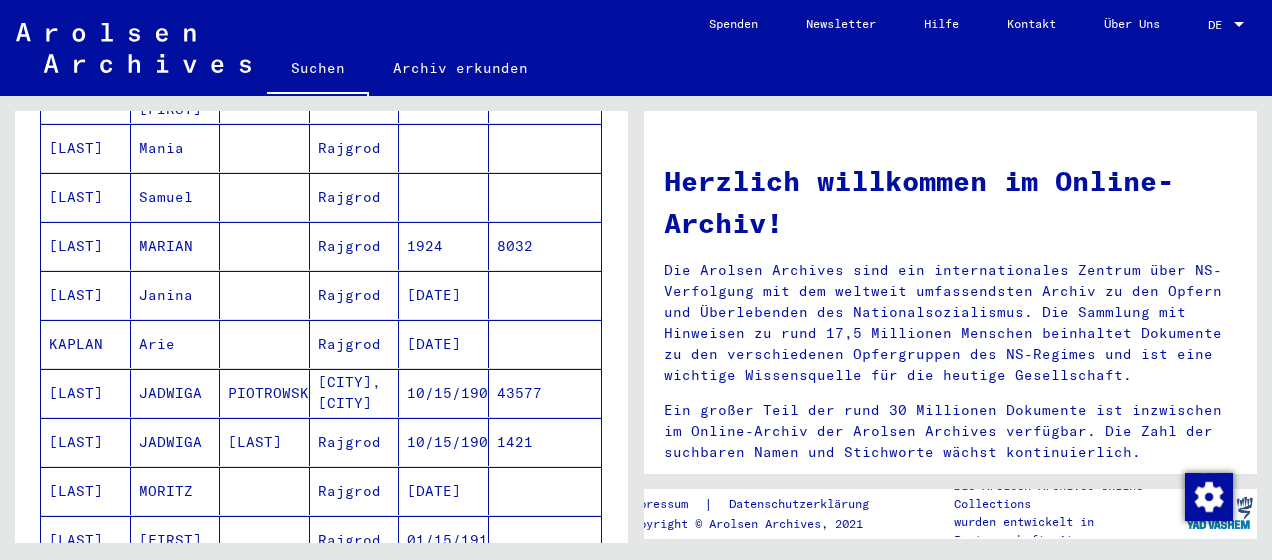 scroll, scrollTop: 0, scrollLeft: 0, axis: both 